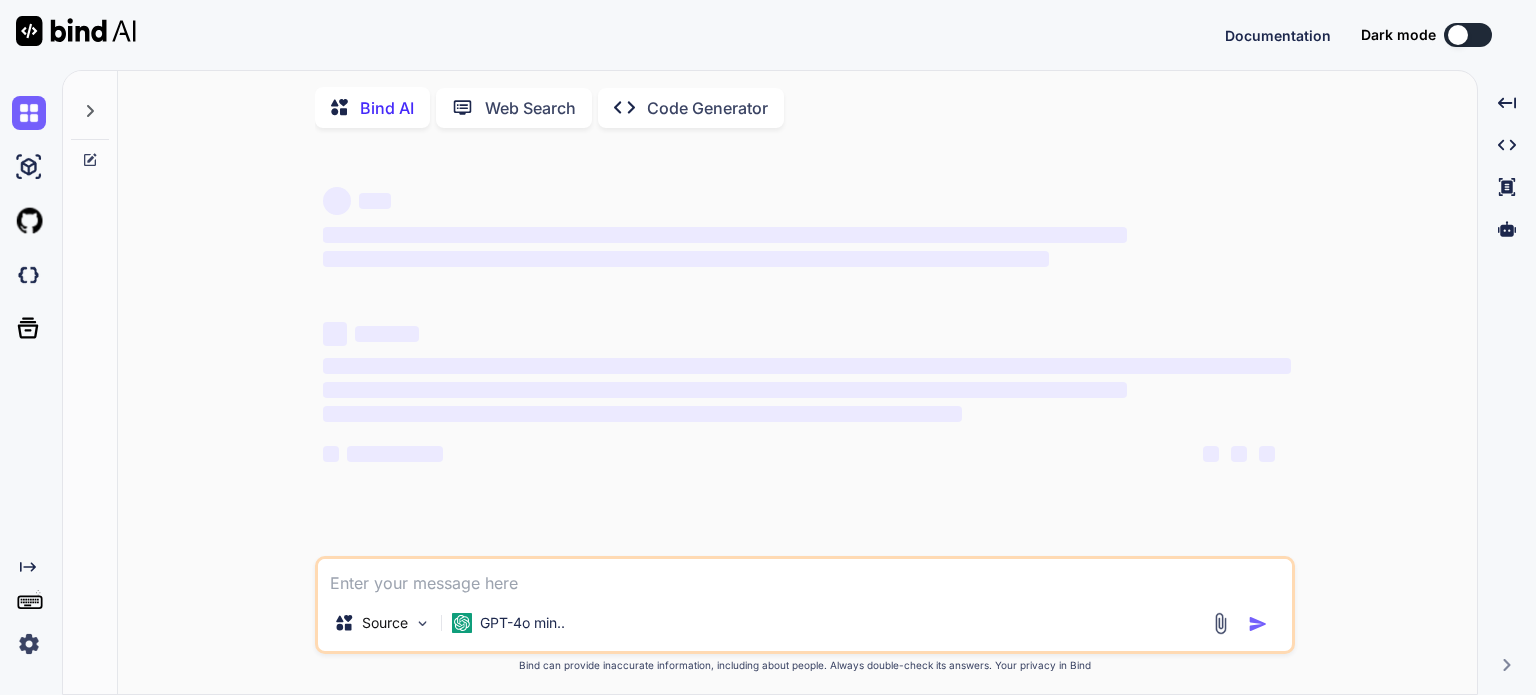 scroll, scrollTop: 0, scrollLeft: 0, axis: both 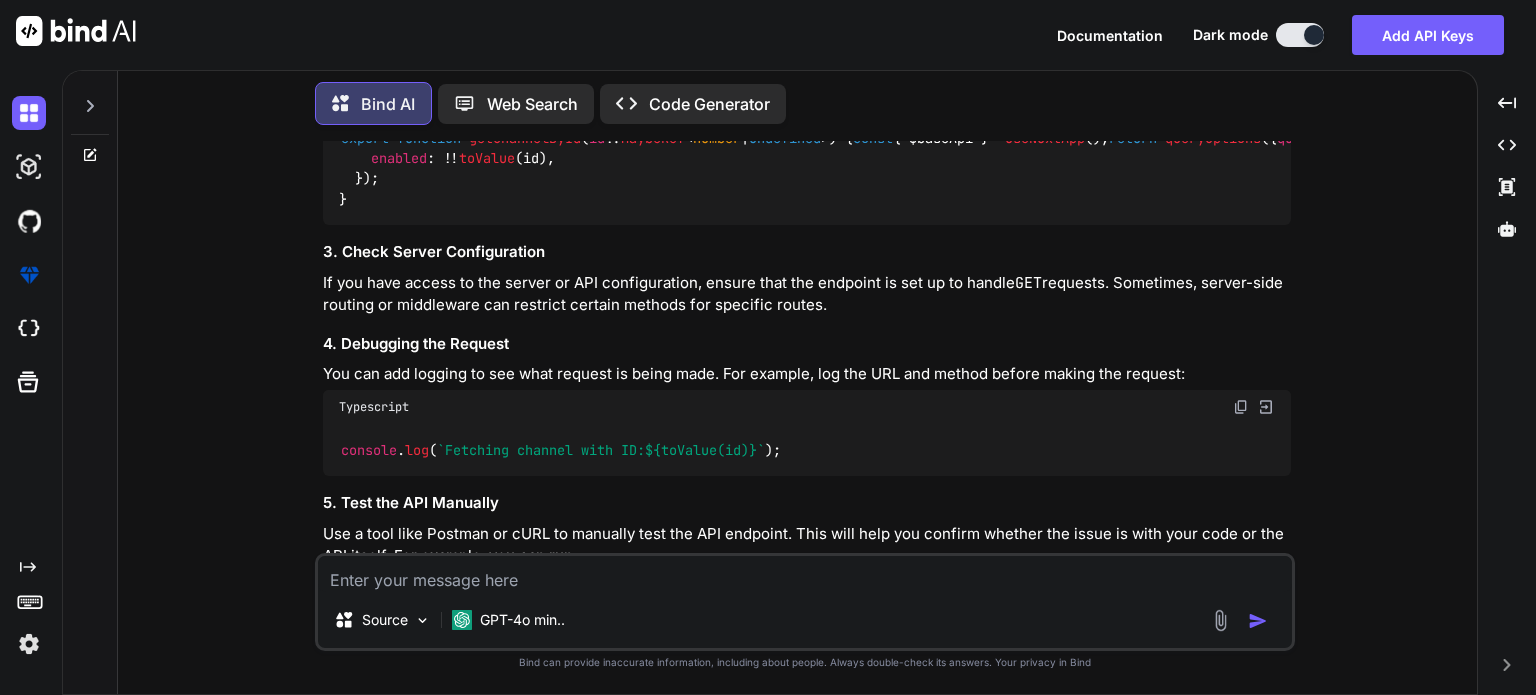 click at bounding box center (29, 644) 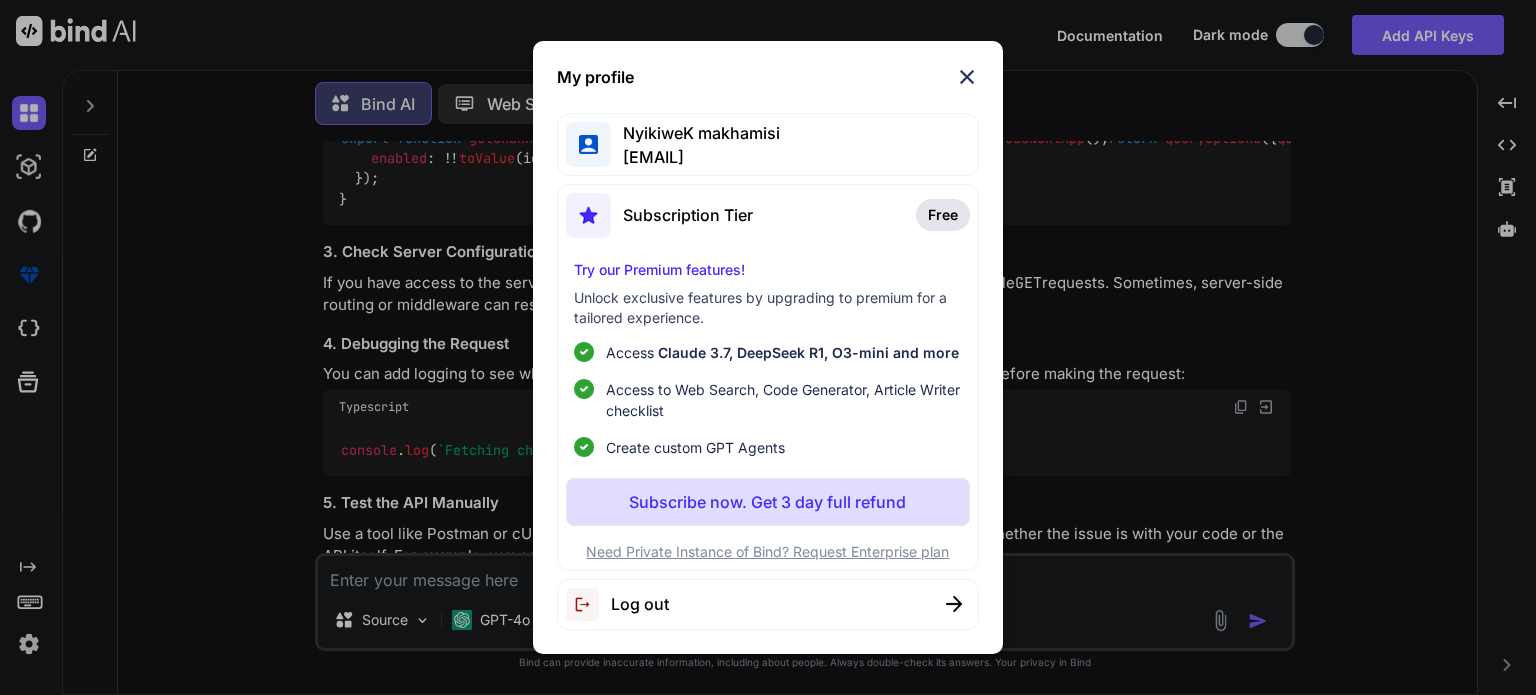 click on "Log out" at bounding box center [640, 604] 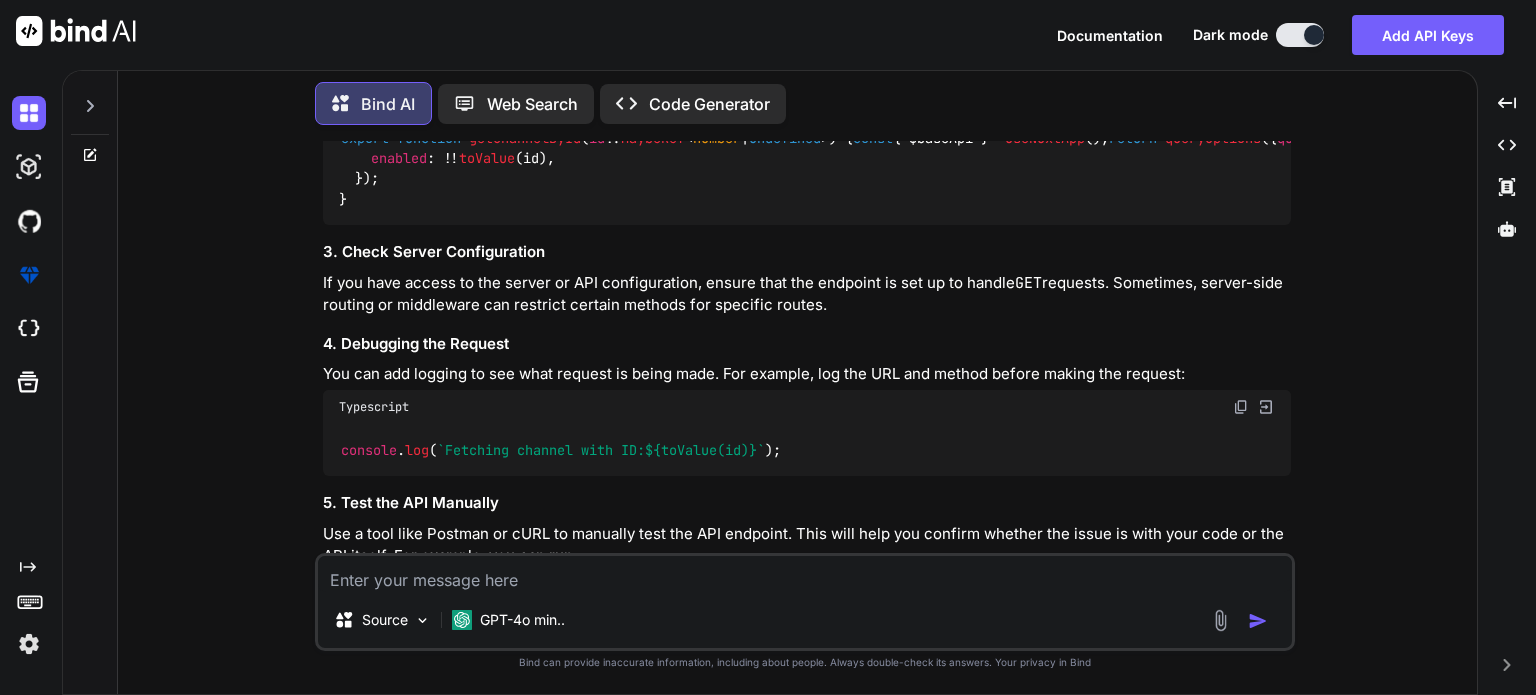 type on "x" 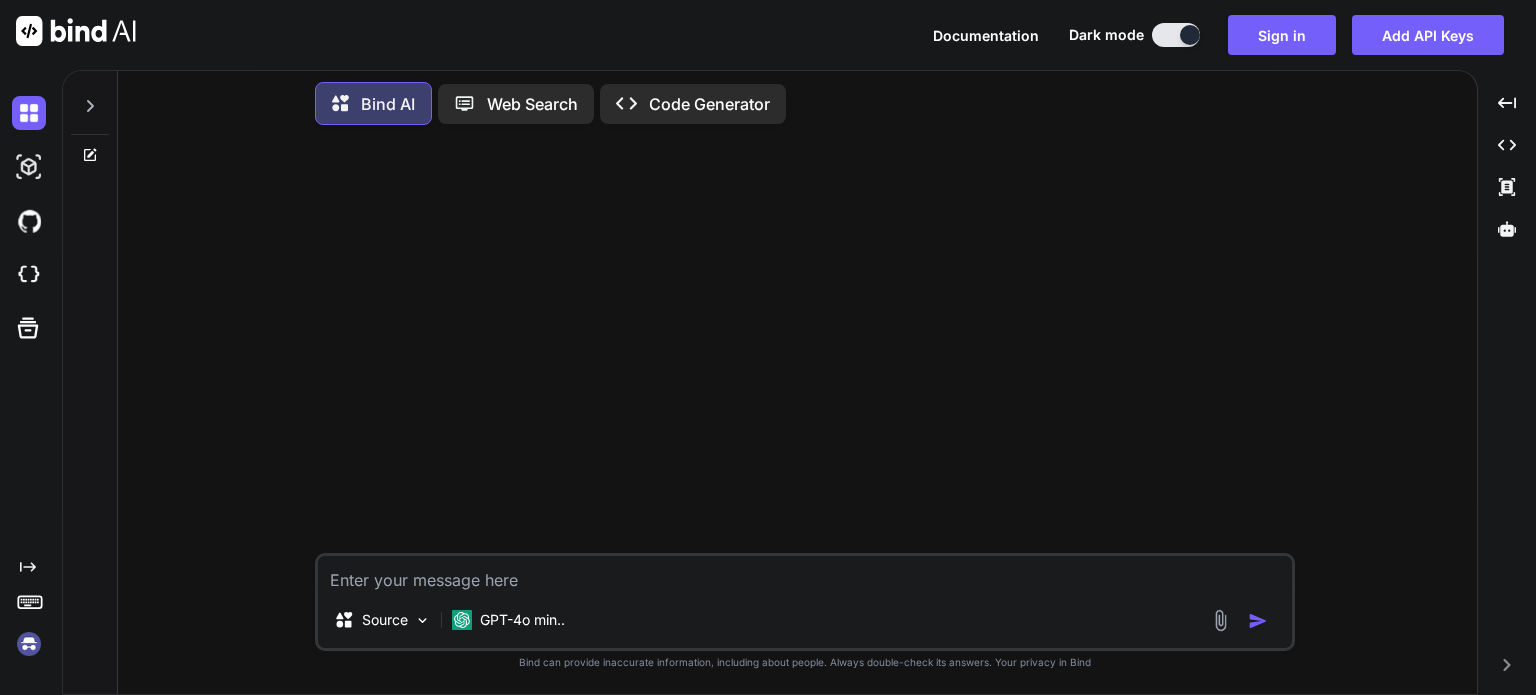 click at bounding box center [29, 644] 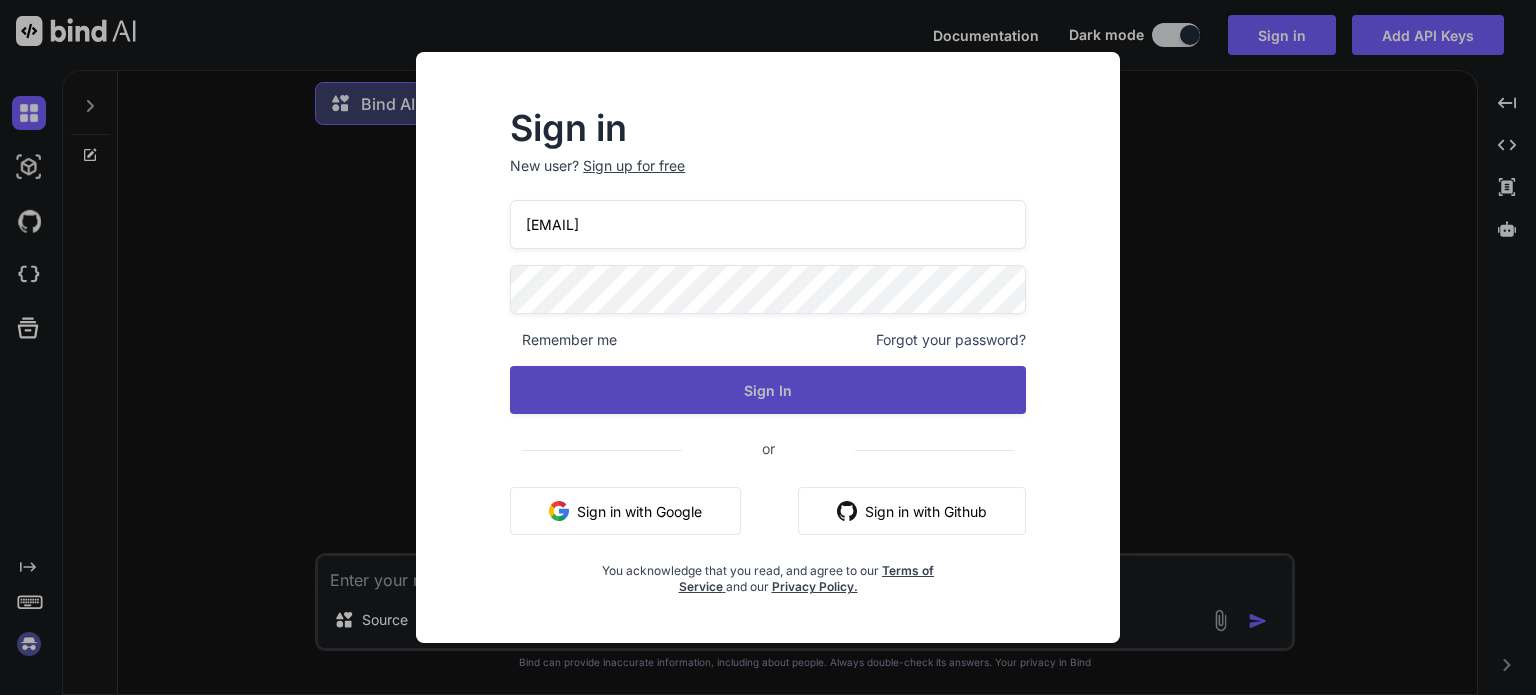 click on "Sign In" at bounding box center [768, 390] 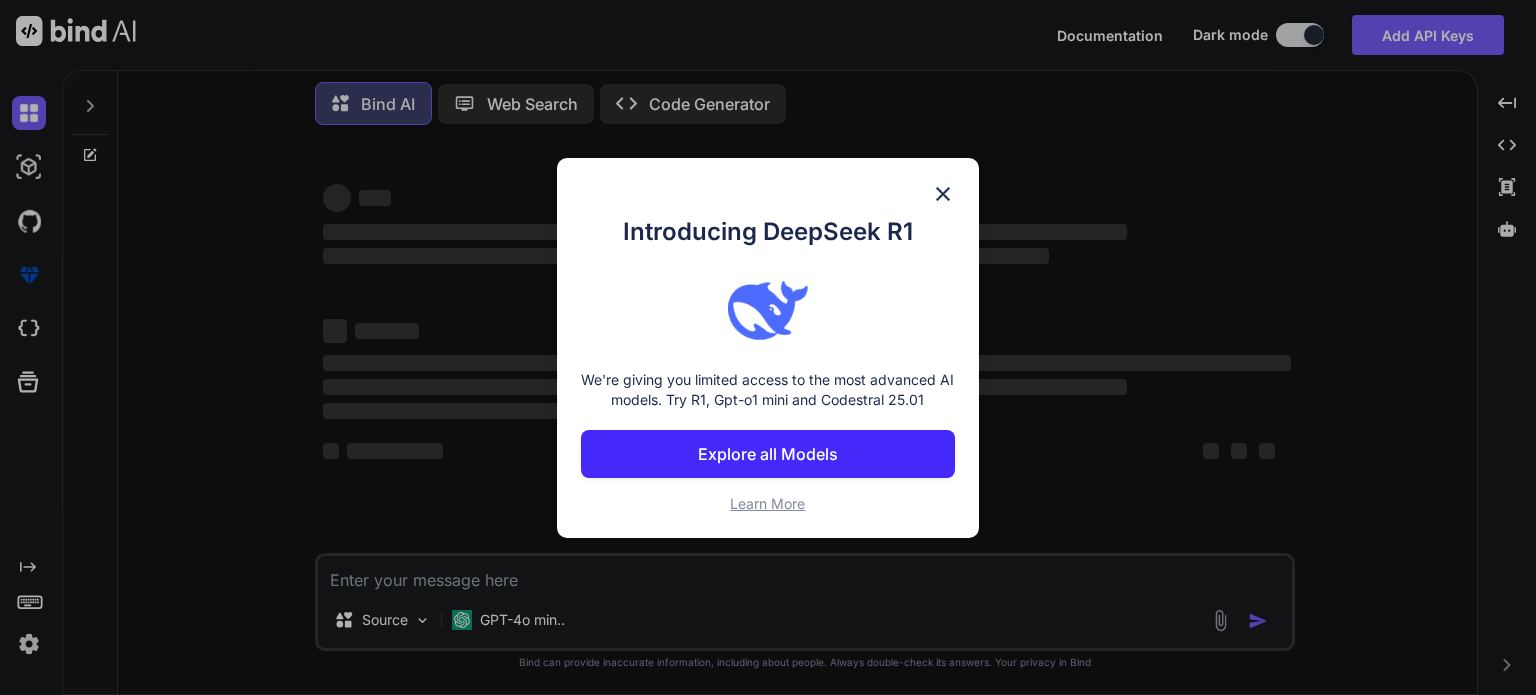 click at bounding box center [943, 194] 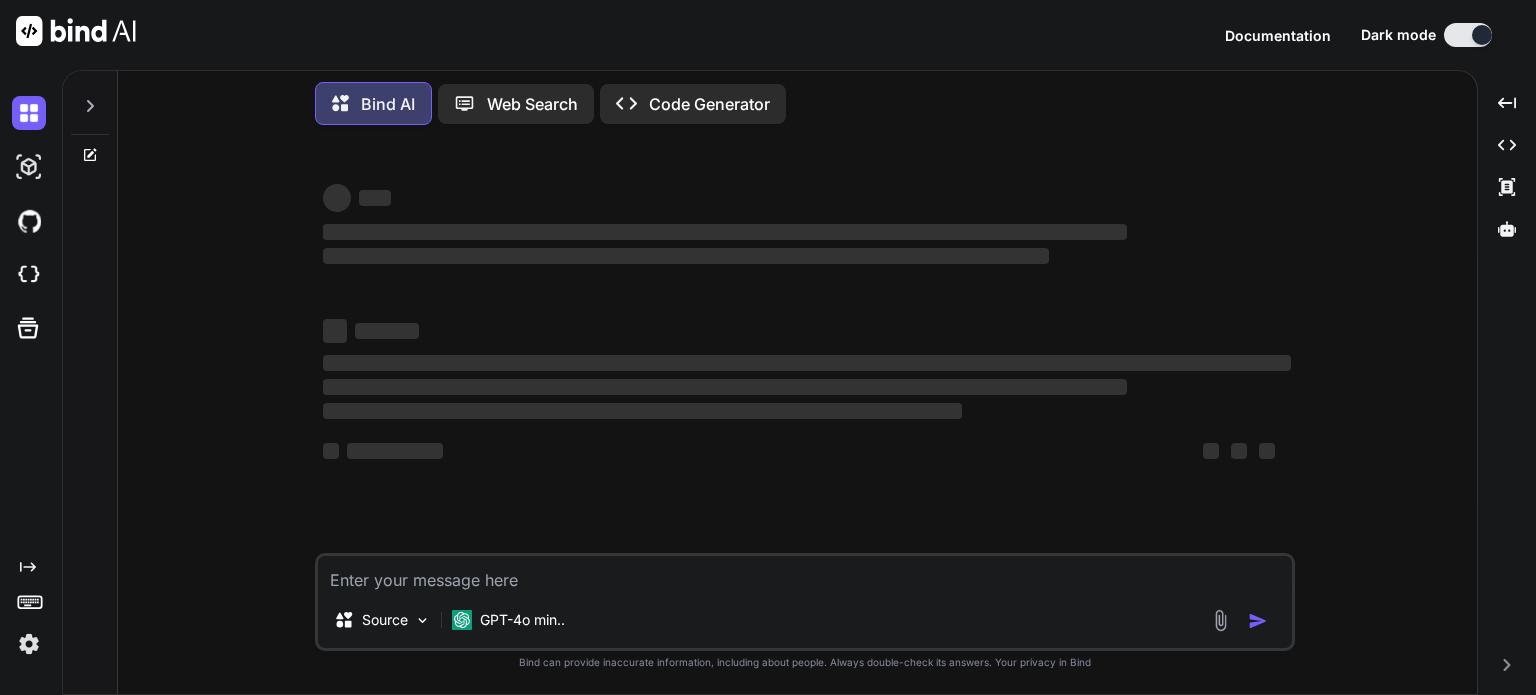 click at bounding box center [805, 574] 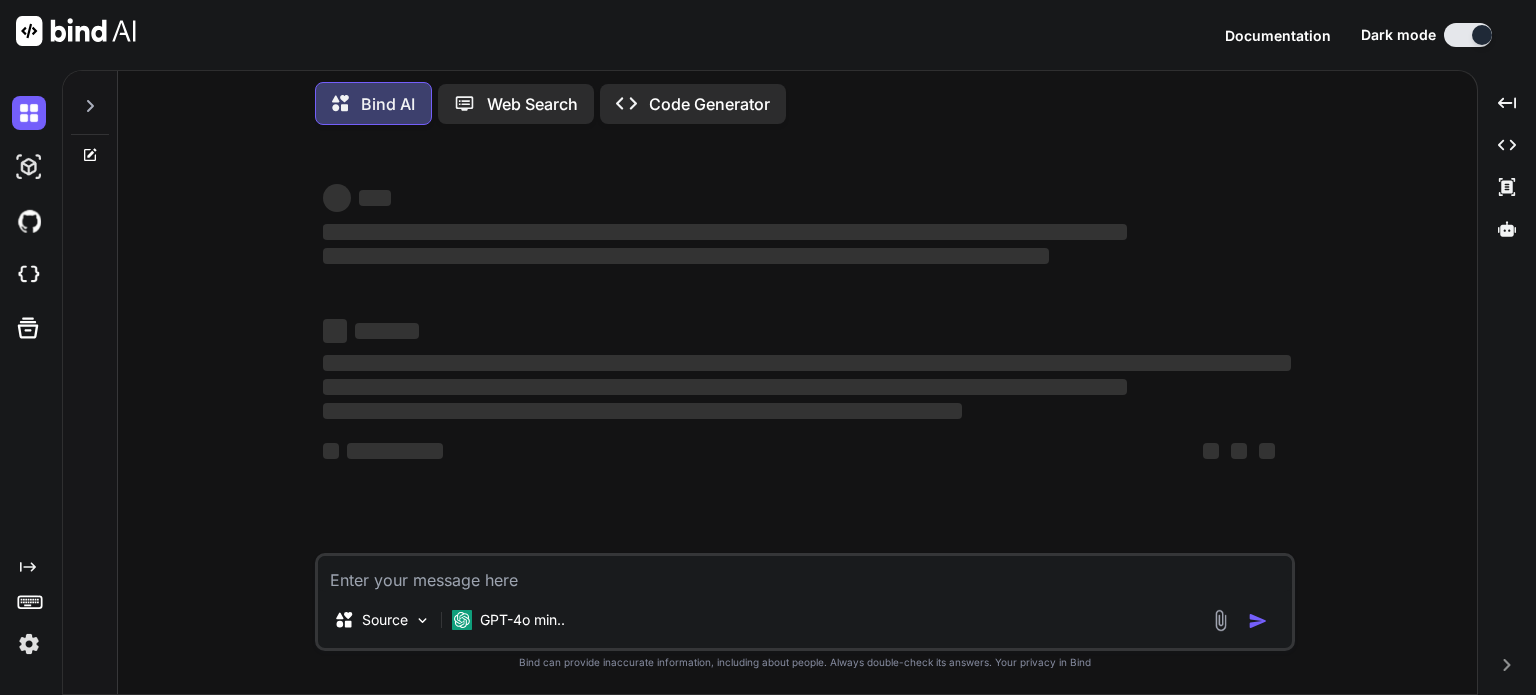 paste on "here is C:\nova\Osiris.Nova.Internal.UI\pages\settings\countries.vue<script lang="ts" setup>
import type { ColumnProps } from '#shared/types/base'
import type { CountryRow } from '#shared/types/nova-countries'
import type { DataTableRowClickEvent } from 'primevue'
import { FilterMatchMode } from '@primevue/core'
import { useQueryClient } from '@tanstack/vue-query'
import CustomTag from '~/components/ui/CustomTag.vue'
import { getCountryById, useGetCountries } from '~/composables/queries/nova-countries'
import { stateOptions } from '~/lib/constants'
const queryClient = useQueryClient()
const { data: countries, isLoading: isCountriesLoading } = useGetCountries()
const selectedCountry = shallowRef<CountryRow | undefined>(undefined)
const visible = ref<boolean>(false)
const filters = ref({
global: { value: null, matchMode: FilterMatchMode.CONTAINS },
name: { value: null, matchMode: FilterMatchMode.CONTAINS },
shortCode: { value: null, matchMode: FilterMatchMode.CONTAINS },
longCode: { value: null, m..." 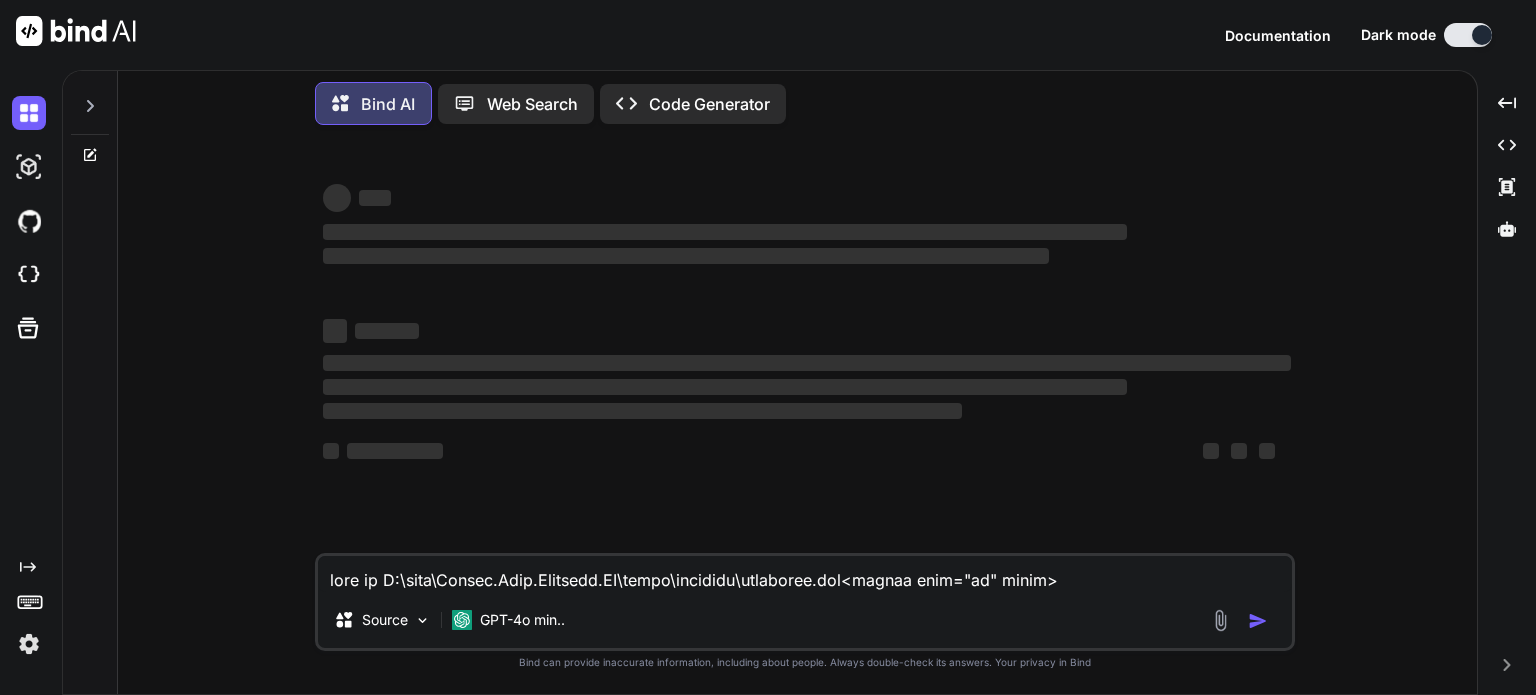 scroll, scrollTop: 21482, scrollLeft: 0, axis: vertical 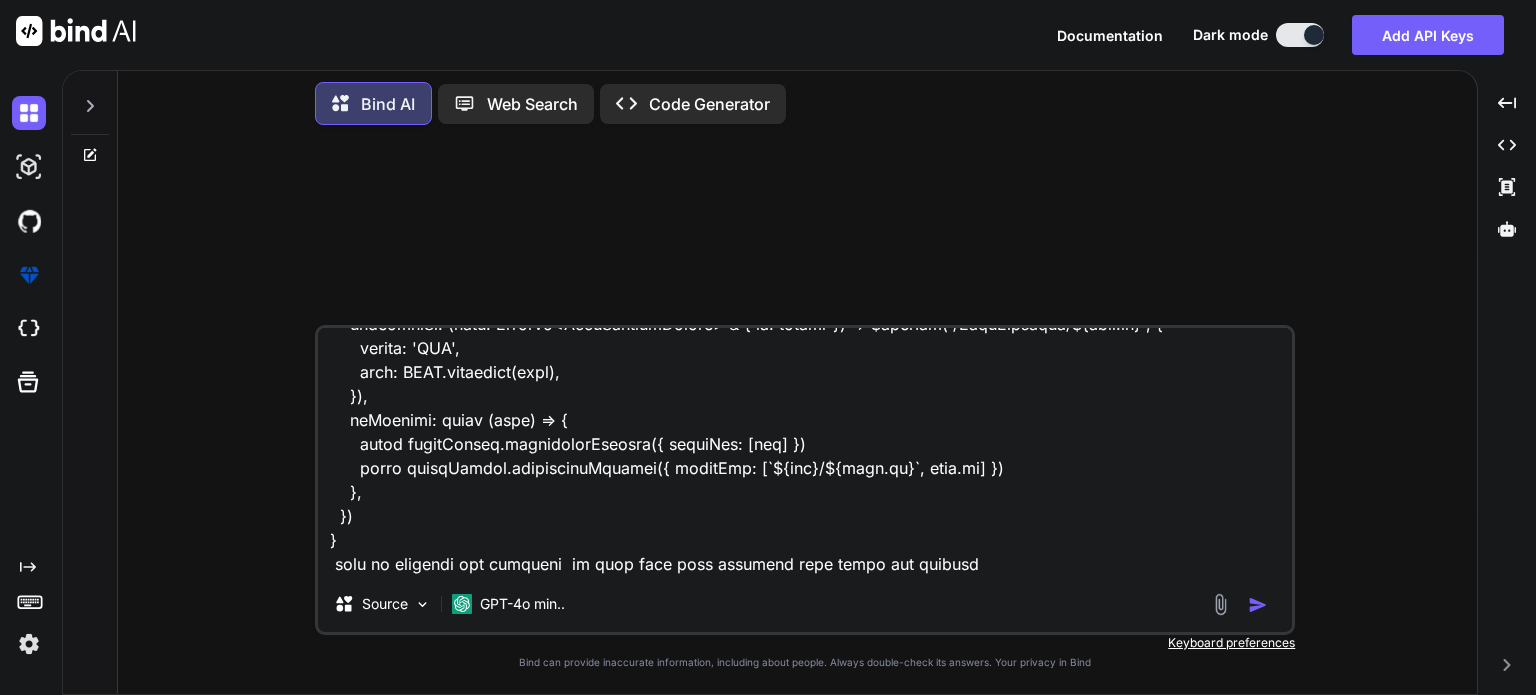 click at bounding box center [805, 452] 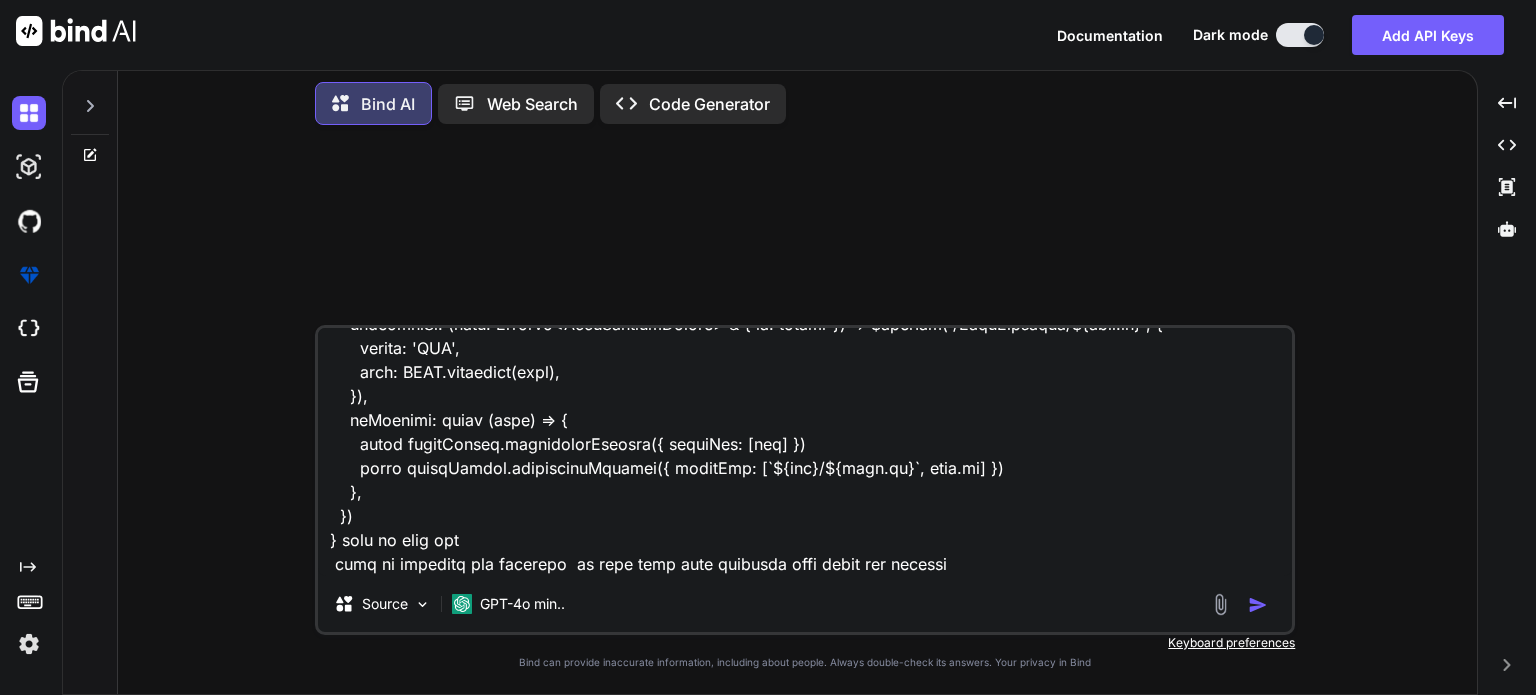 paste on "C:\nova\Osiris.Nova.Internal.UI\schemas\base-v1.gen.d.ts" 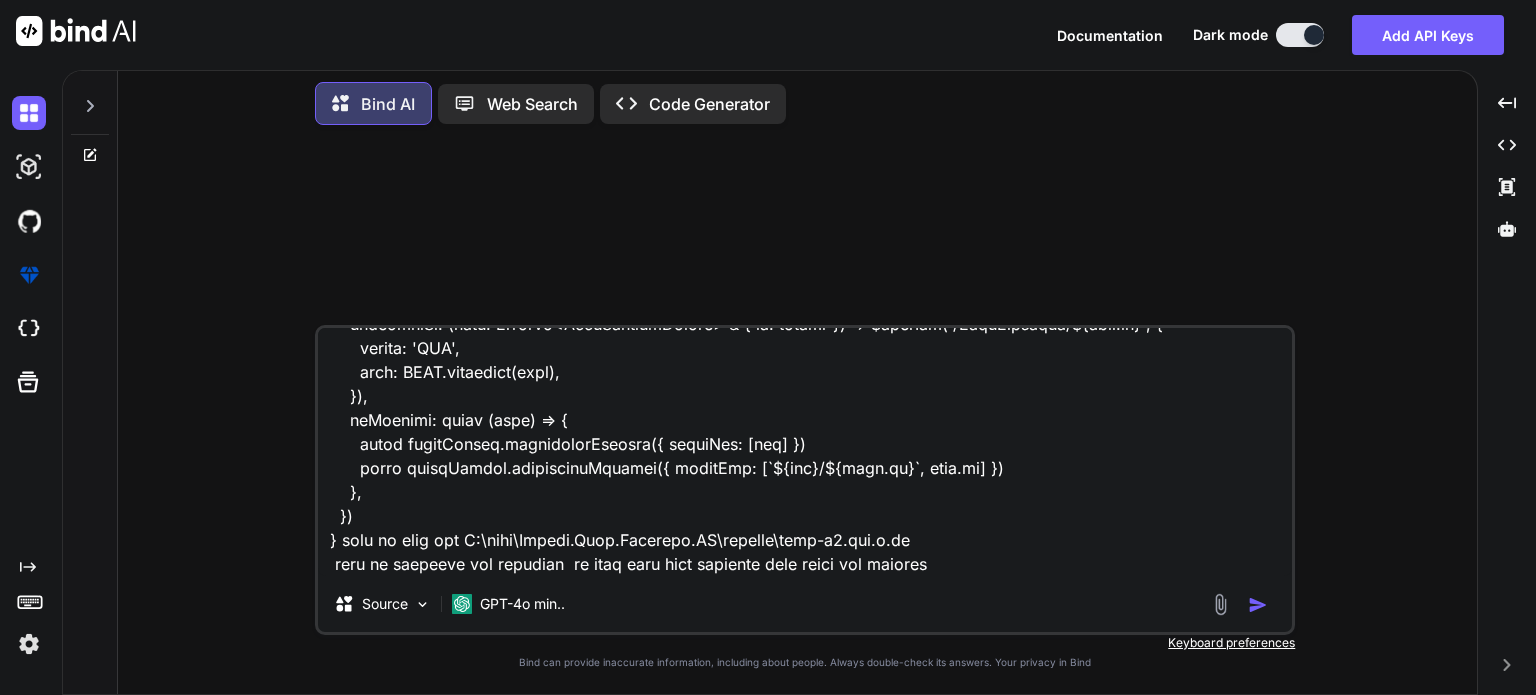 paste on "/**
* This file was auto-generated by openapi-typescript.
* Do not make direct changes to the file.
*/
export interface paths {
'/api/v1/PartnerNoteTypes': {
parameters: {
query?: never
header?: never
path?: never
cookie?: never
}
/** Gets a list of partner note types */
get: {
parameters: {
query?: never
header?: never
path?: never
cookie?: never
}
requestBody?: never
responses: {
/** @description Returns the list of partner note types */
200: {
headers: {
[name: string]: unknown
}
content: {
'application/json': components['schemas']['ReferenceDataModel'][]
}
}
/** @description If the item is null */
400: {
headers: {
[name: string]: unknown
}
content: {
'application/json': components['schemas']['ProblemDetails']
}
}
}
}
..." 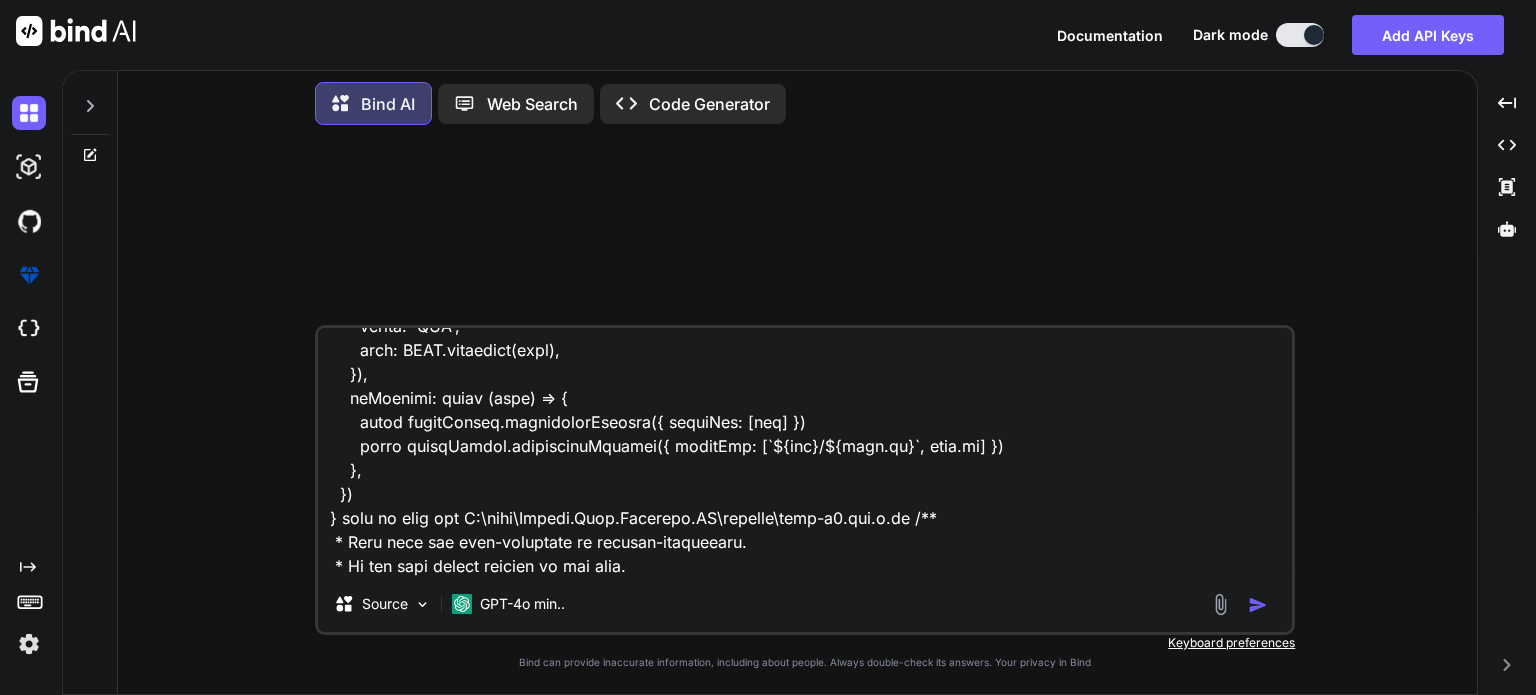 scroll, scrollTop: 294002, scrollLeft: 0, axis: vertical 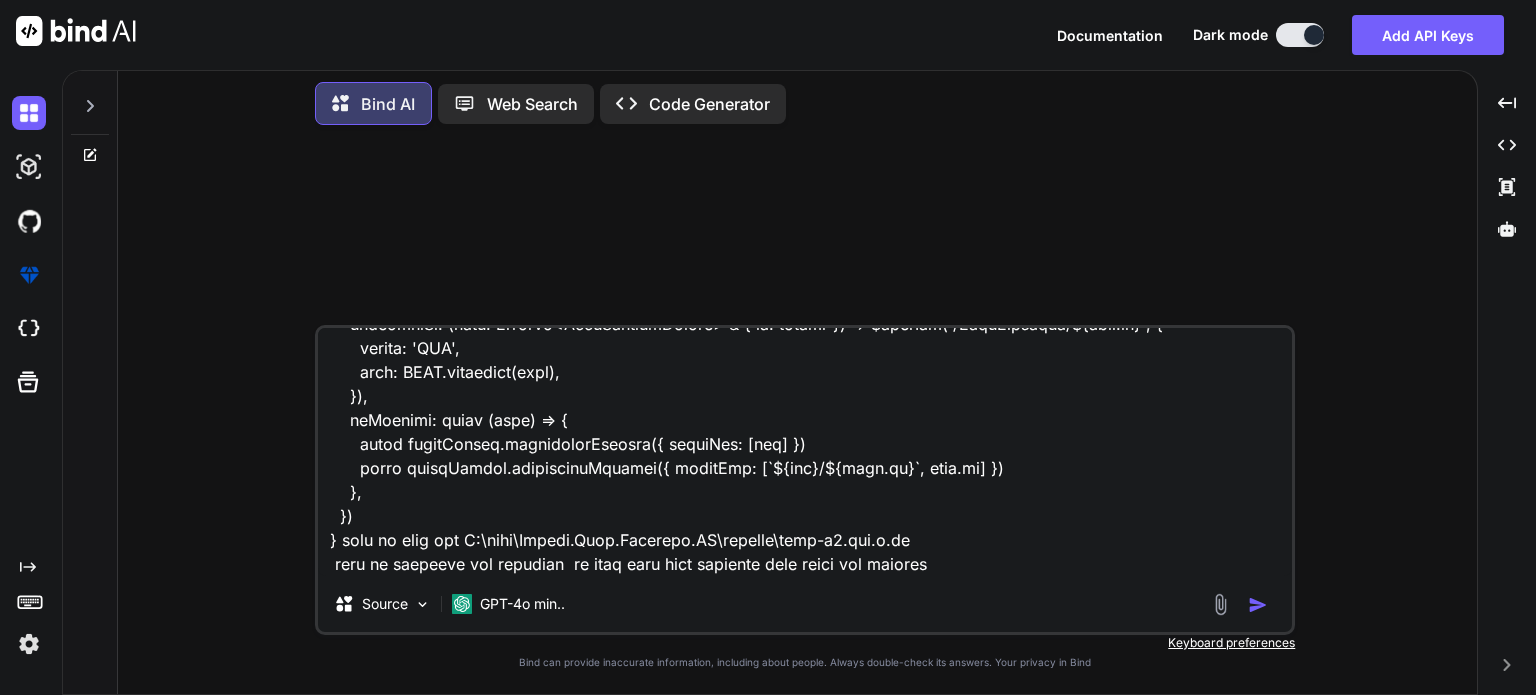 click at bounding box center [805, 452] 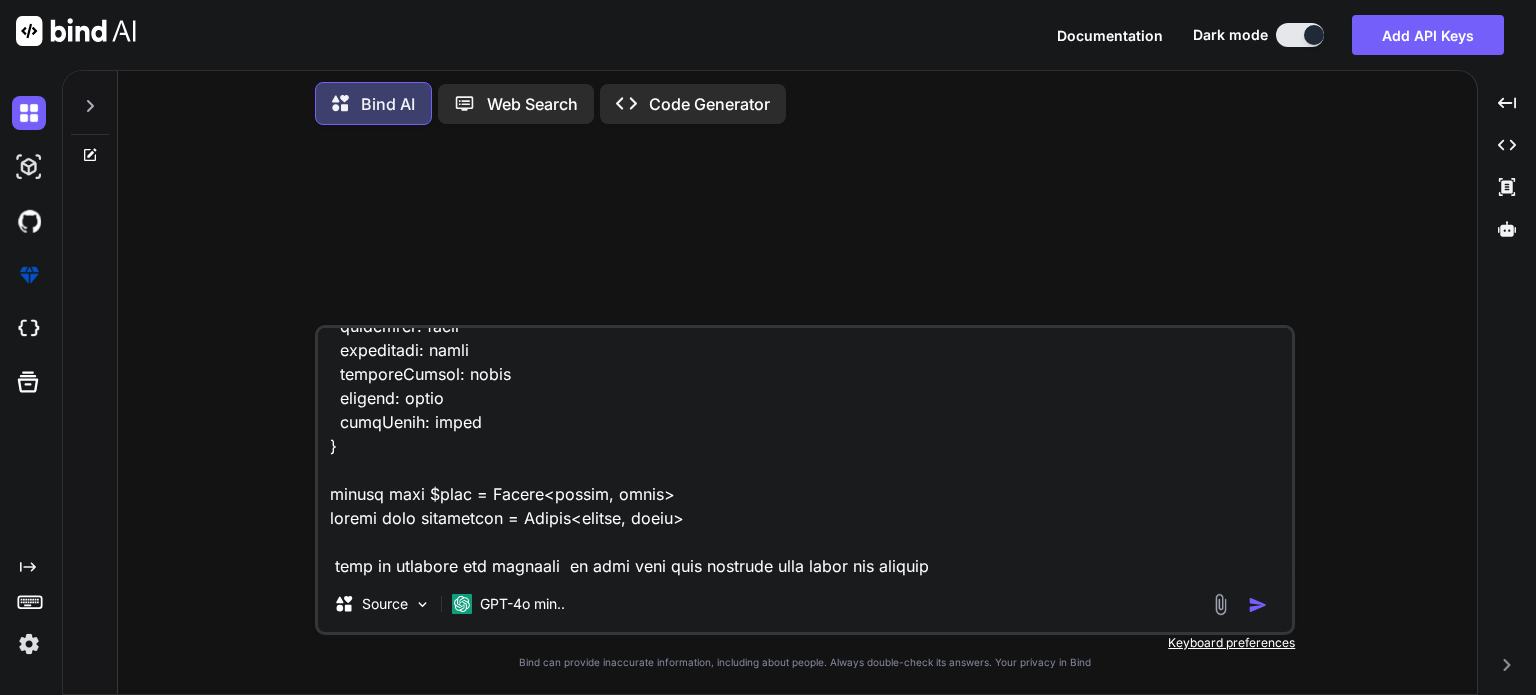 scroll, scrollTop: 294026, scrollLeft: 0, axis: vertical 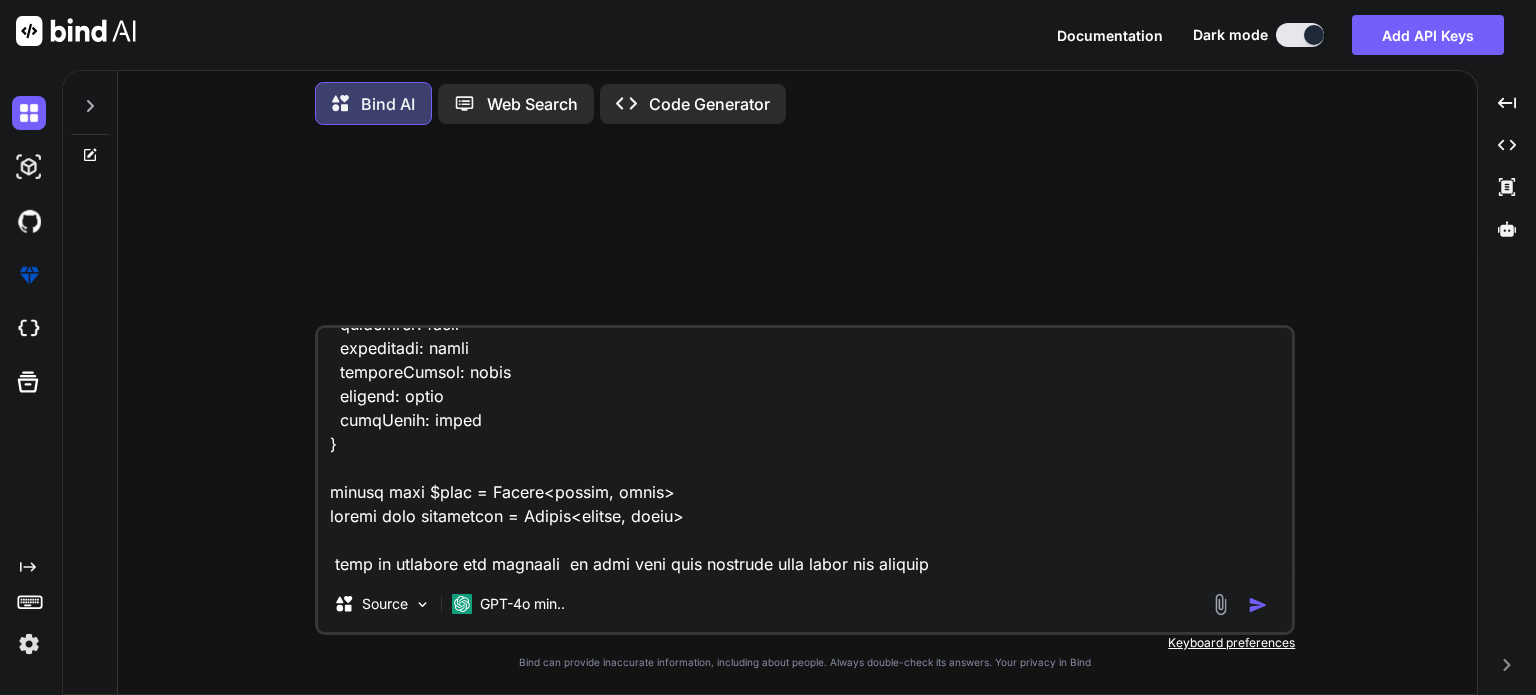 click at bounding box center [805, 452] 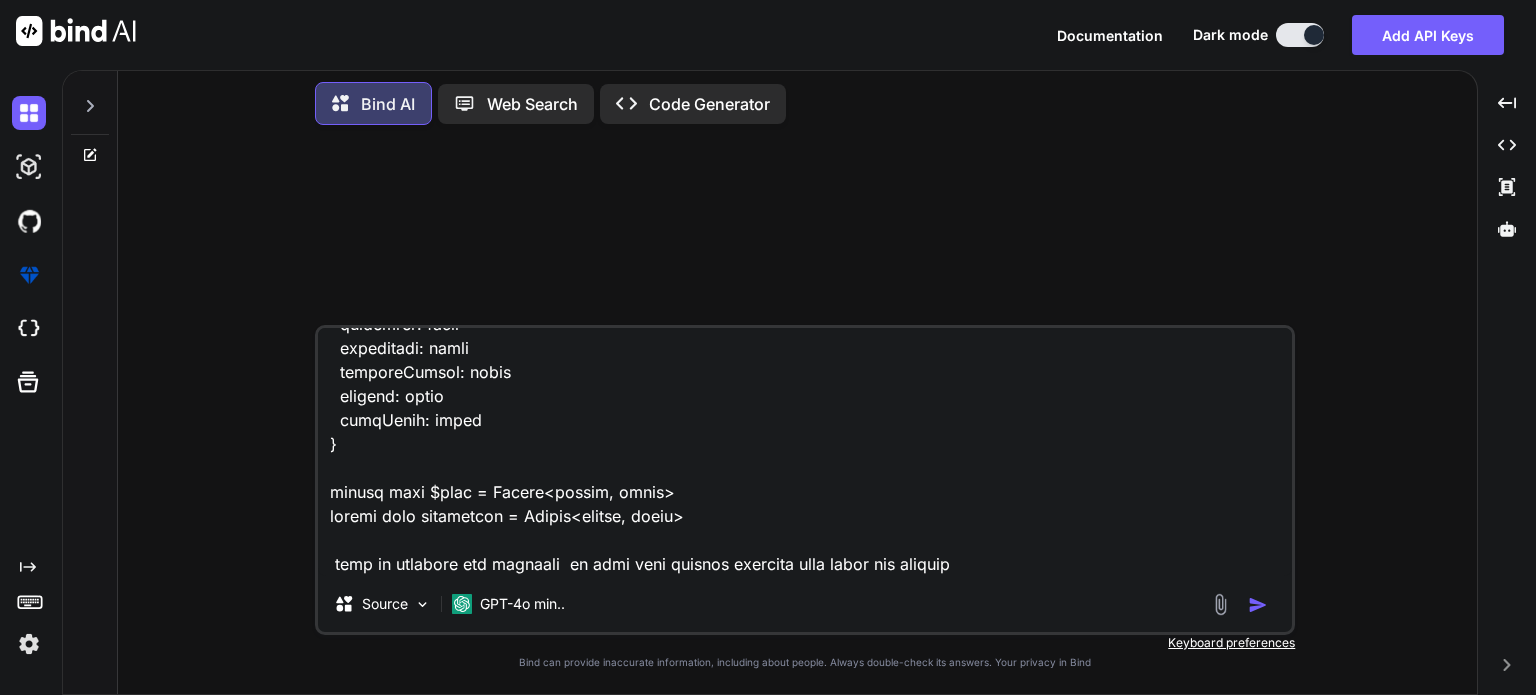 click at bounding box center (805, 452) 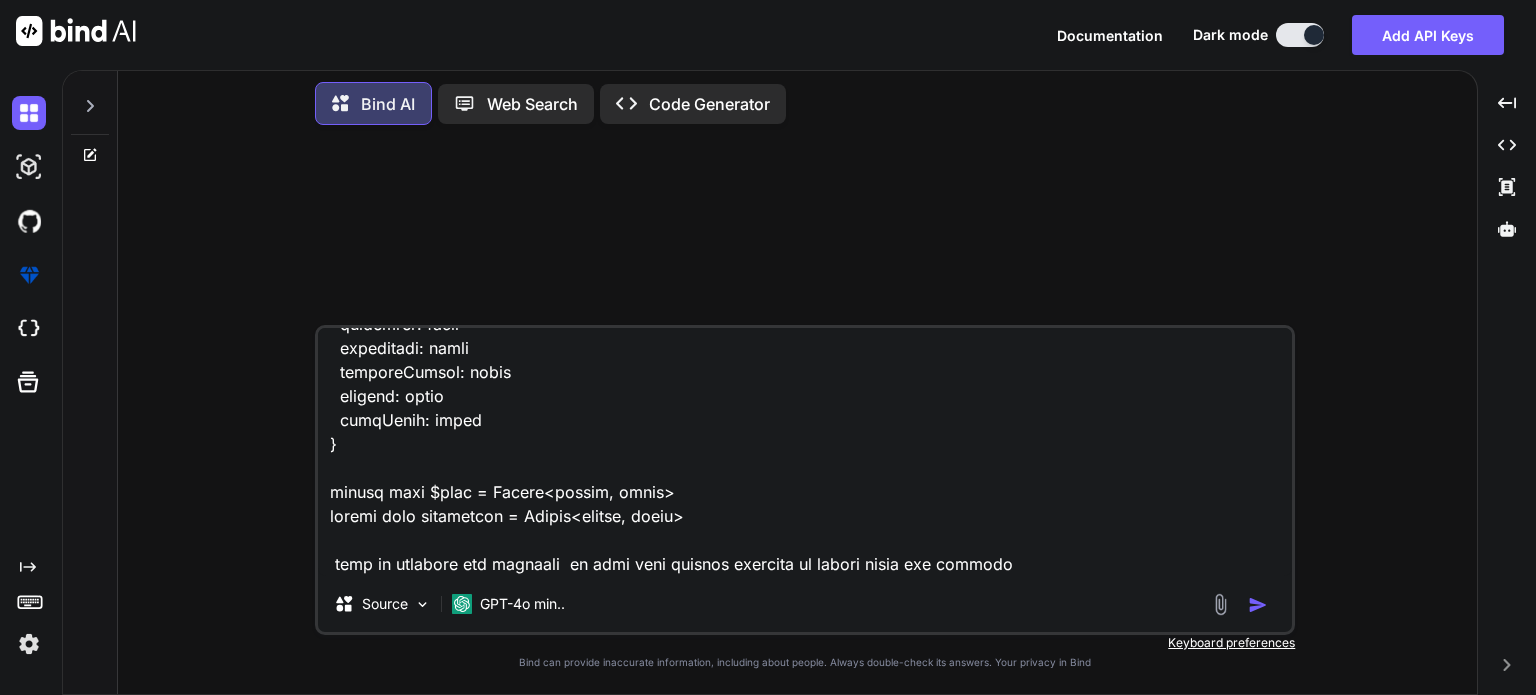 type on "here is C:\nova\Osiris.Nova.Internal.UI\pages\settings\countries.vue<script lang="ts" setup>
import type { ColumnProps } from '#shared/types/base'
import type { CountryRow } from '#shared/types/nova-countries'
import type { DataTableRowClickEvent } from 'primevue'
import { FilterMatchMode } from '@primevue/core'
import { useQueryClient } from '@tanstack/vue-query'
import CustomTag from '~/components/ui/CustomTag.vue'
import { getCountryById, useGetCountries } from '~/composables/queries/nova-countries'
import { stateOptions } from '~/lib/constants'
const queryClient = useQueryClient()
const { data: countries, isLoading: isCountriesLoading } = useGetCountries()
const selectedCountry = shallowRef<CountryRow | undefined>(undefined)
const visible = ref<boolean>(false)
const filters = ref({
global: { value: null, matchMode: FilterMatchMode.CONTAINS },
name: { value: null, matchMode: FilterMatchMode.CONTAINS },
shortCode: { value: null, matchMode: FilterMatchMode.CONTAINS },
longCode: { value: null, m..." 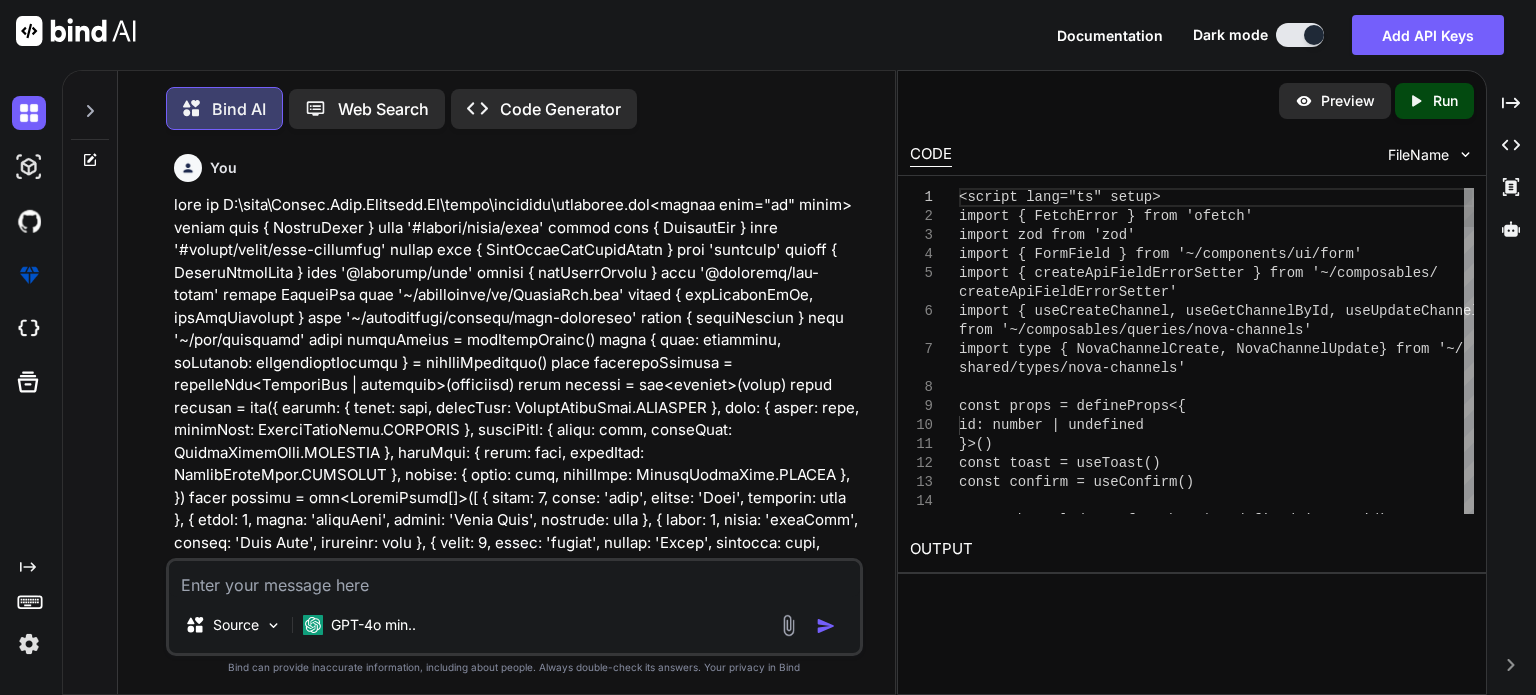 scroll, scrollTop: 0, scrollLeft: 0, axis: both 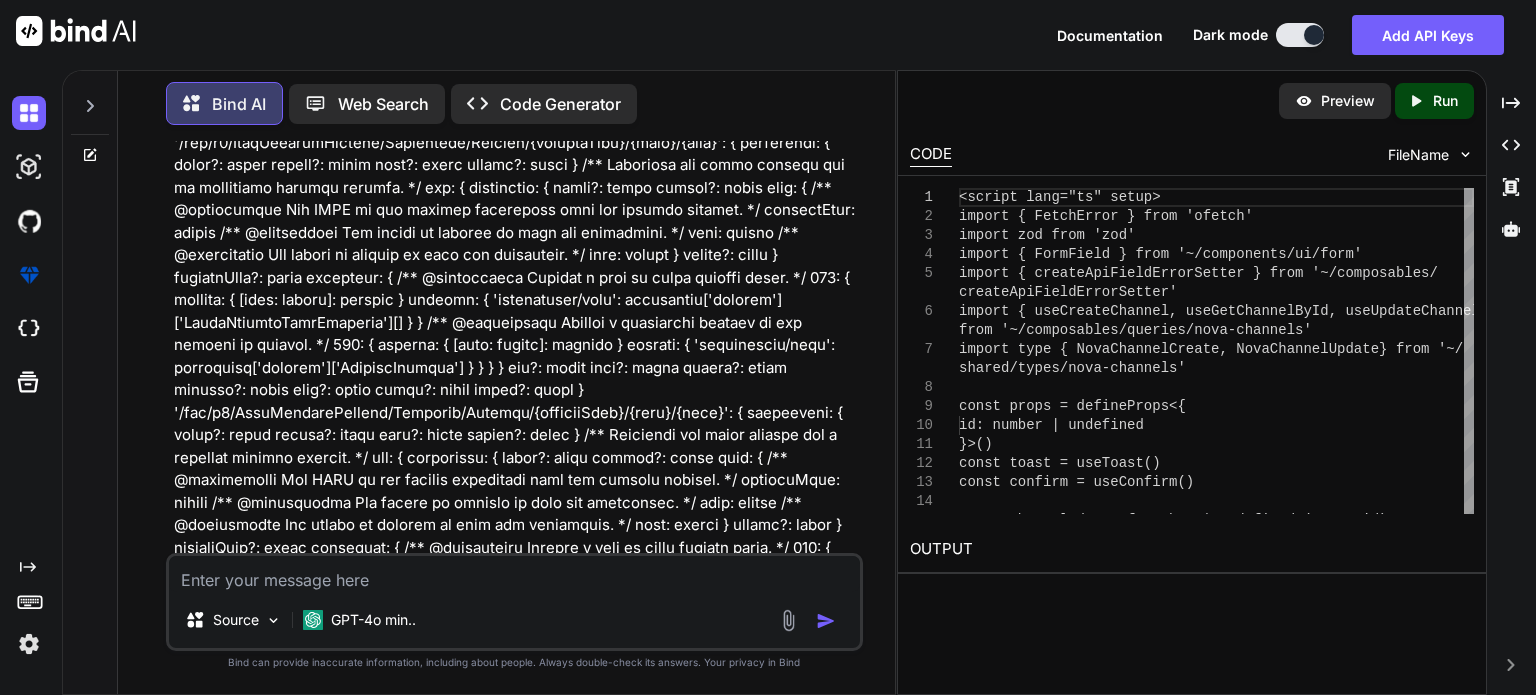 click at bounding box center [516, 7939] 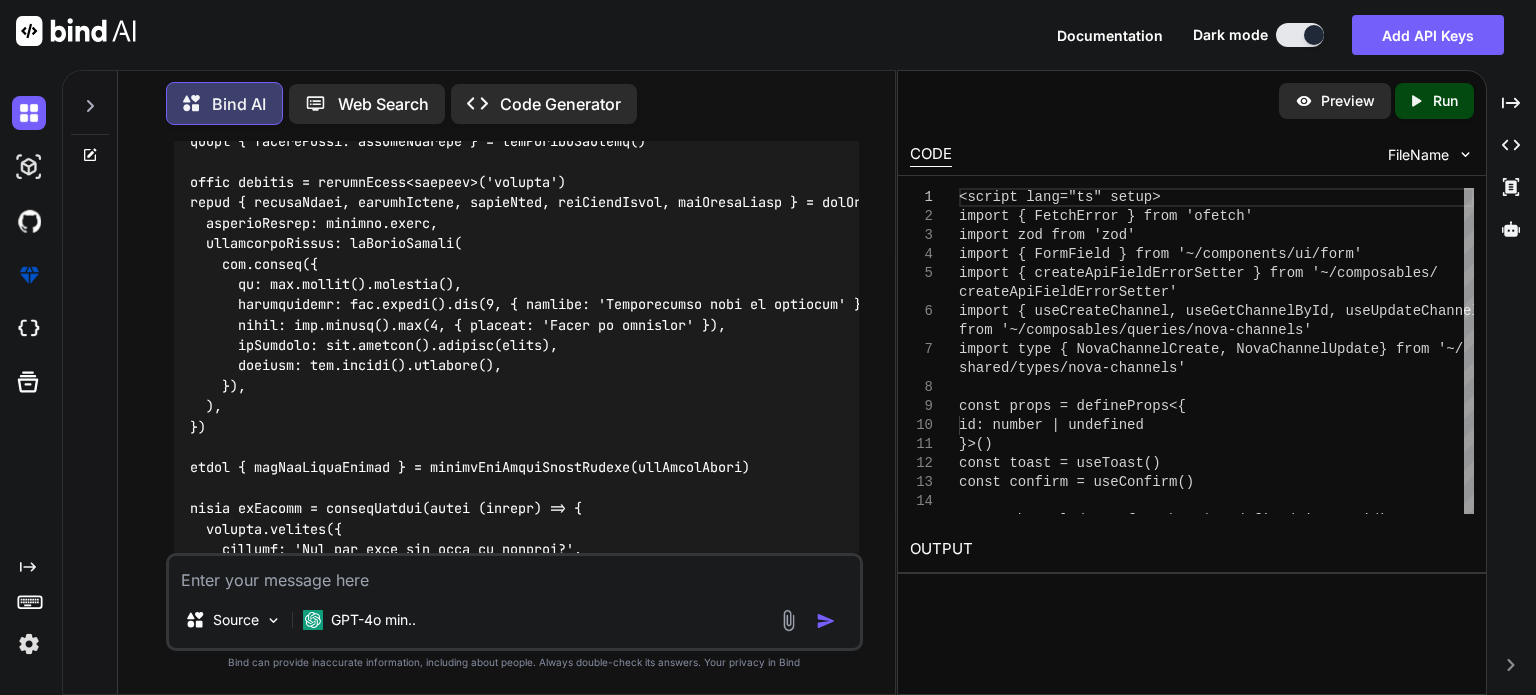 scroll, scrollTop: 63200, scrollLeft: 0, axis: vertical 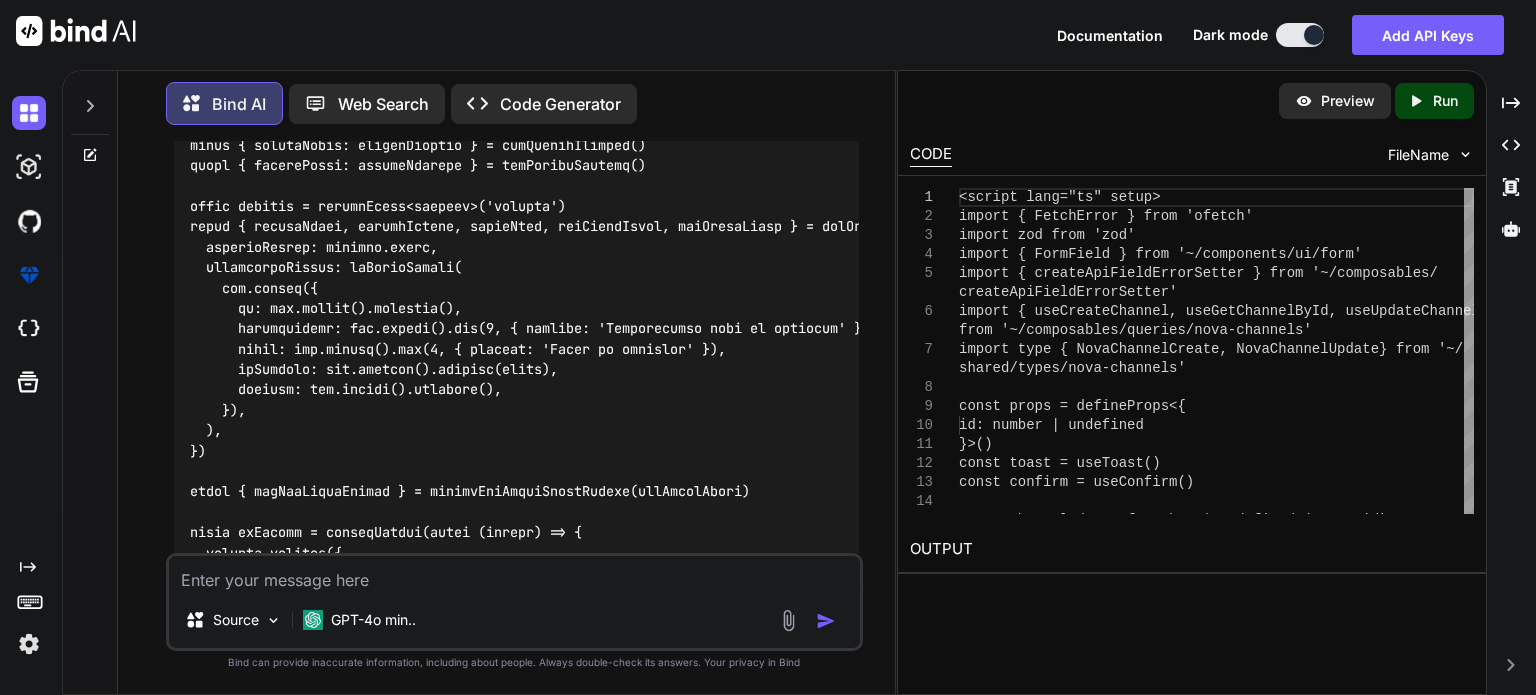 type on "x" 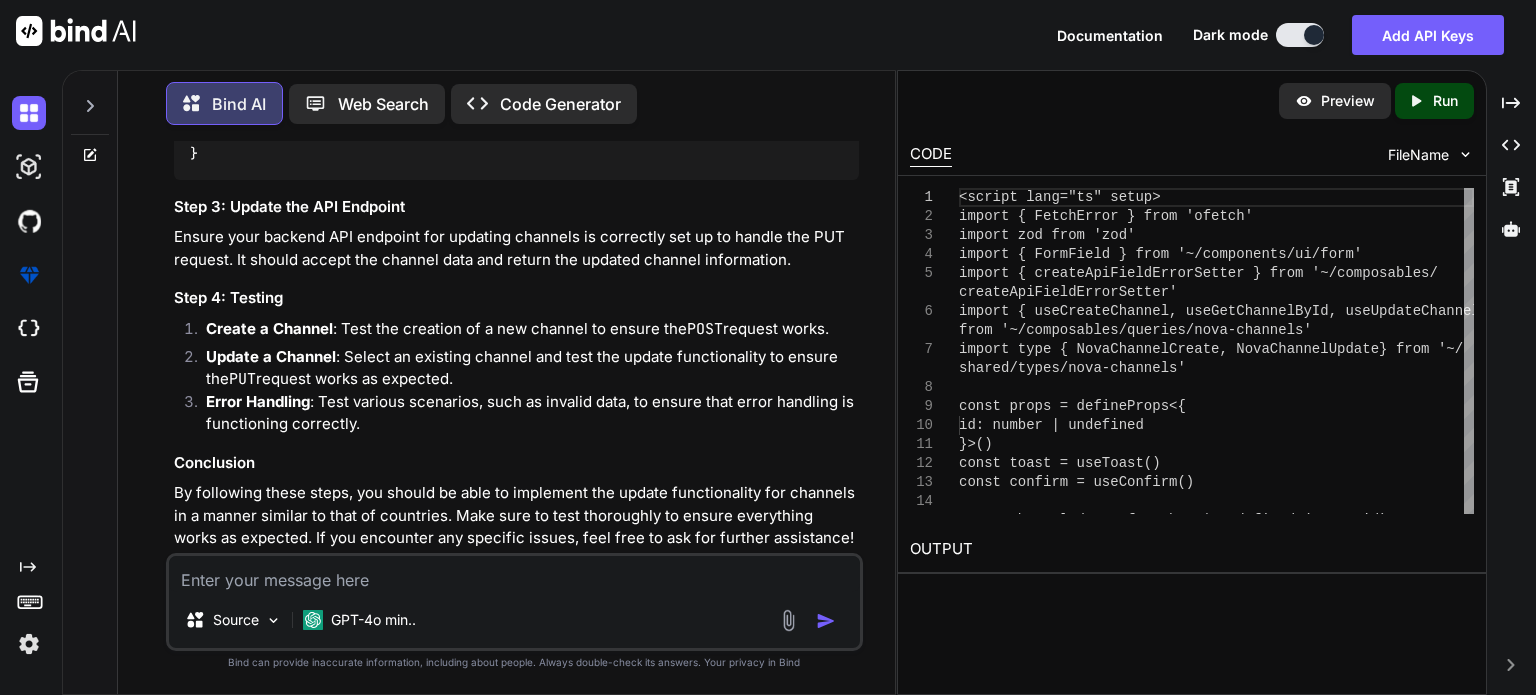 scroll, scrollTop: 66000, scrollLeft: 0, axis: vertical 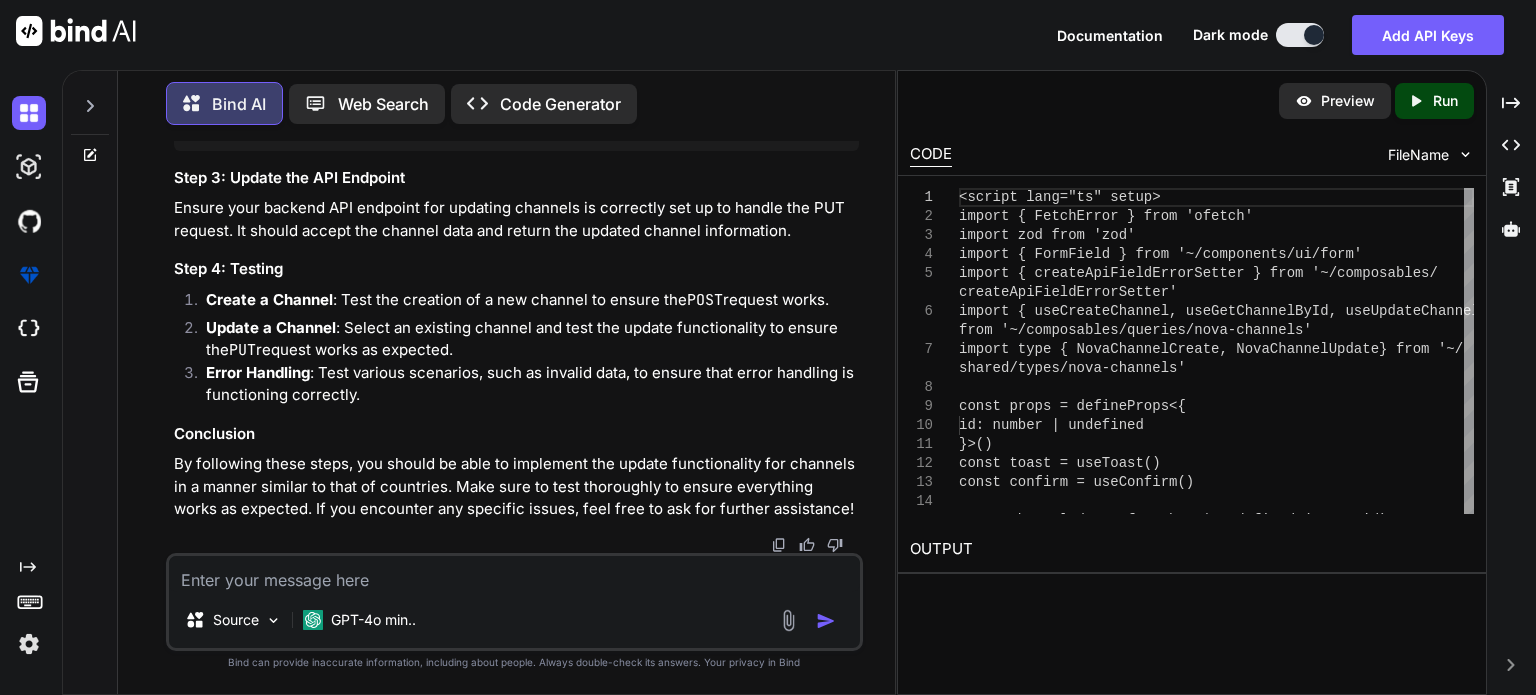 click on "useUpdateChannel" at bounding box center (383, 43) 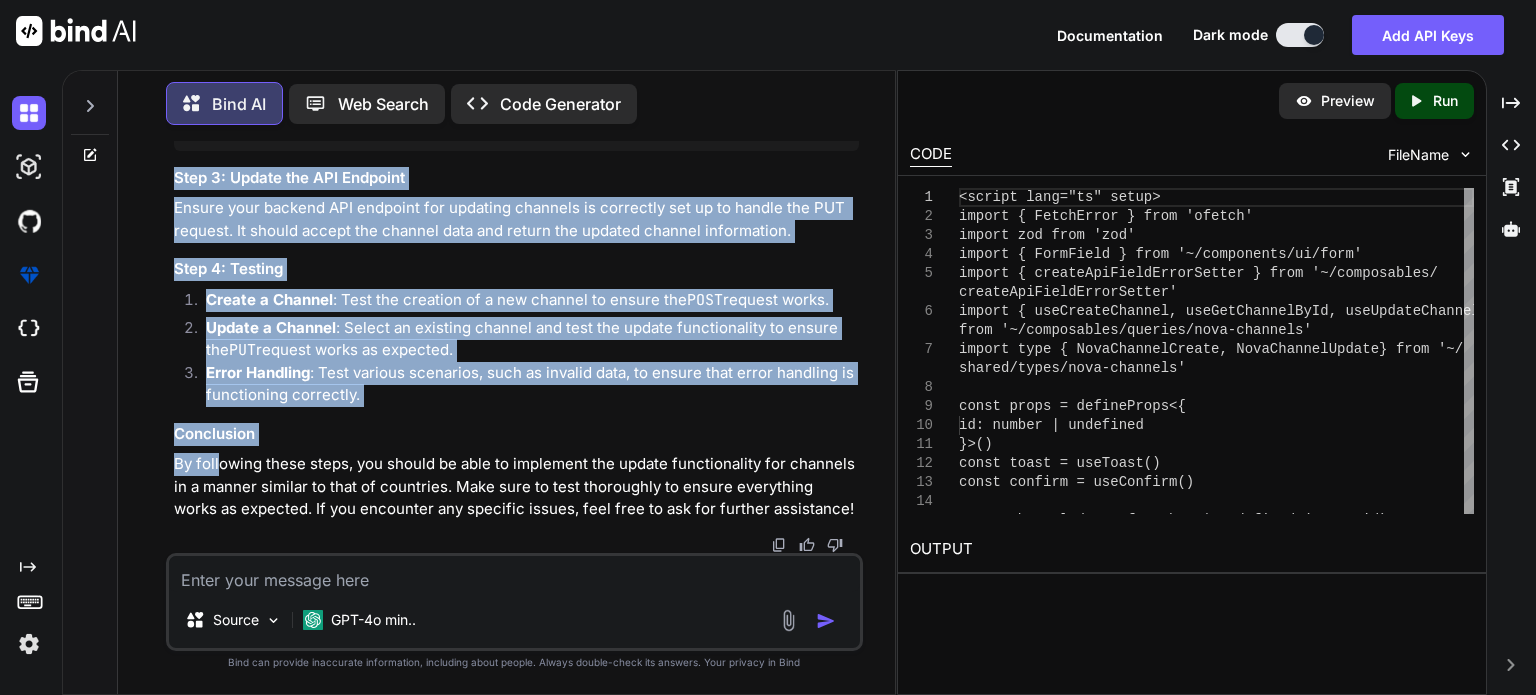 scroll, scrollTop: 66502, scrollLeft: 0, axis: vertical 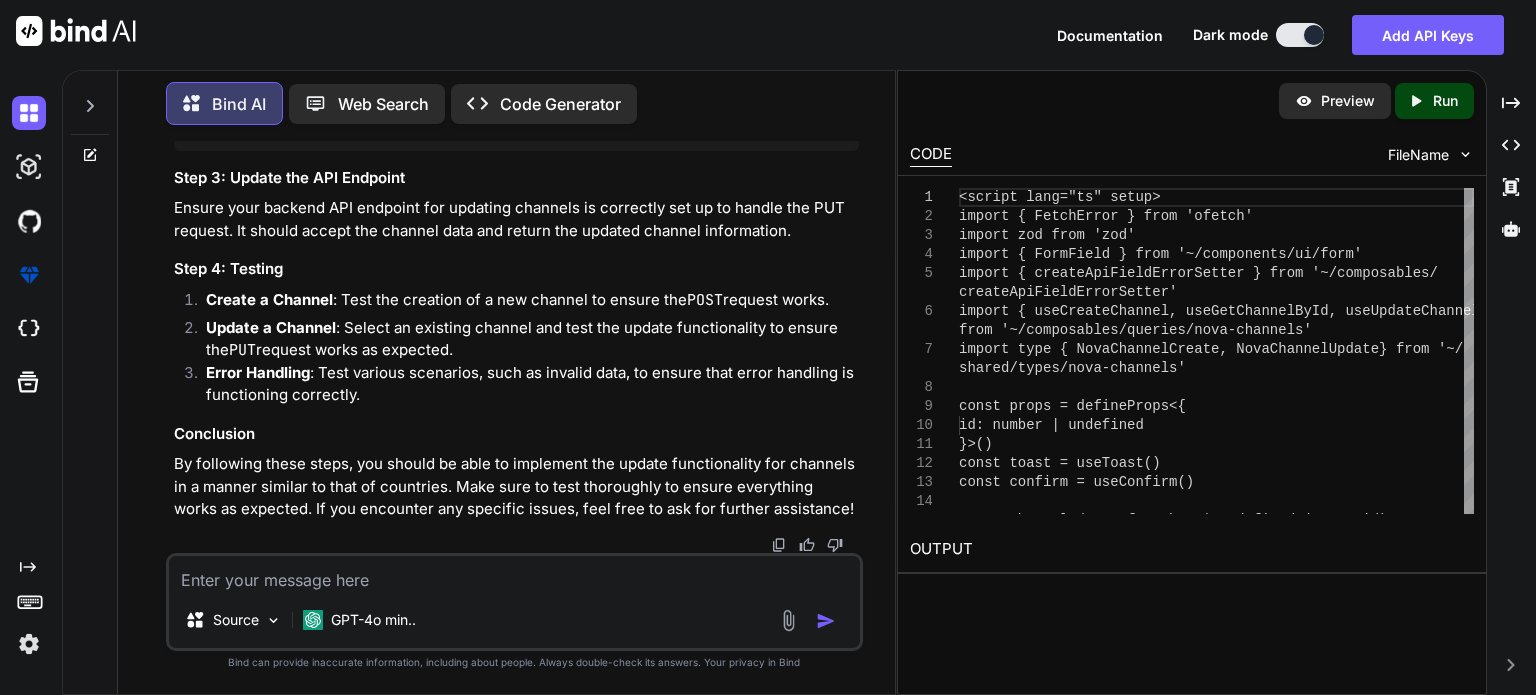 drag, startPoint x: 189, startPoint y: 417, endPoint x: 217, endPoint y: 190, distance: 228.72035 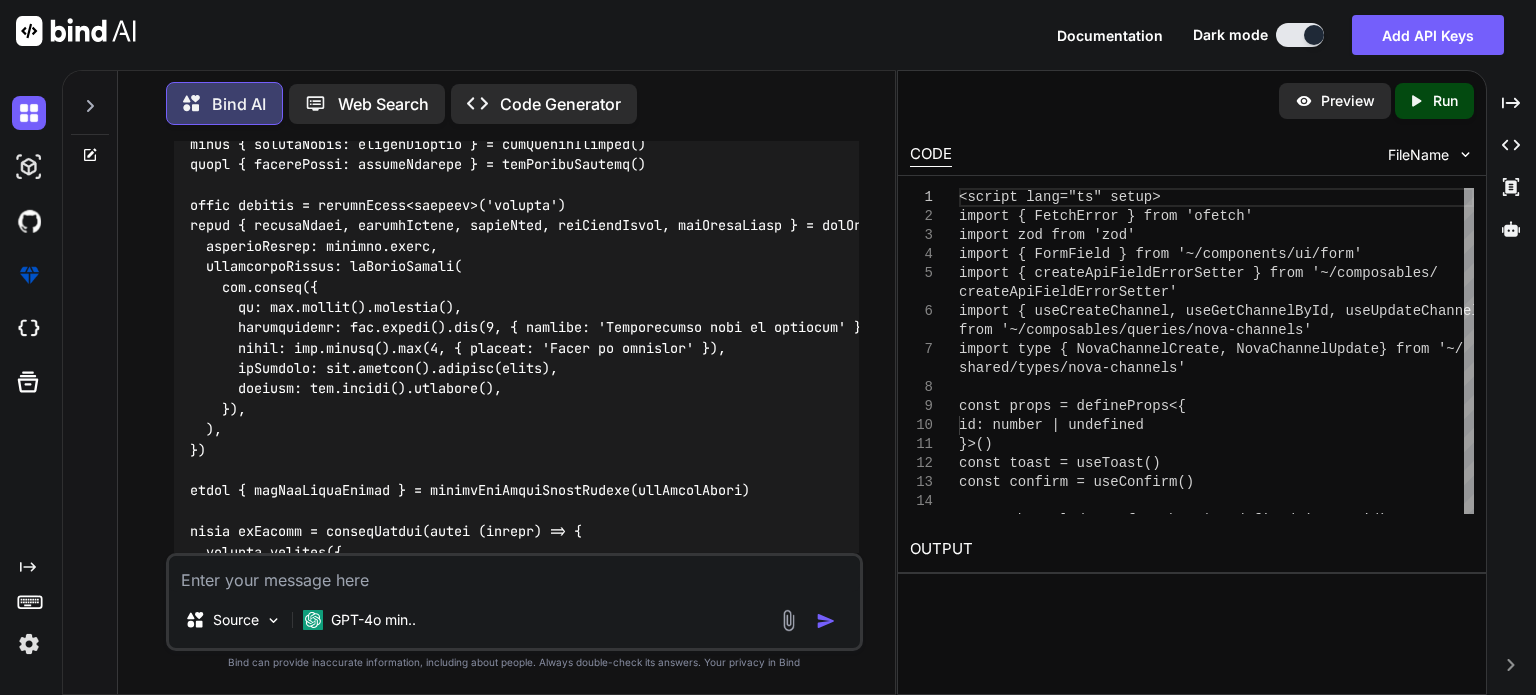 scroll, scrollTop: 63082, scrollLeft: 0, axis: vertical 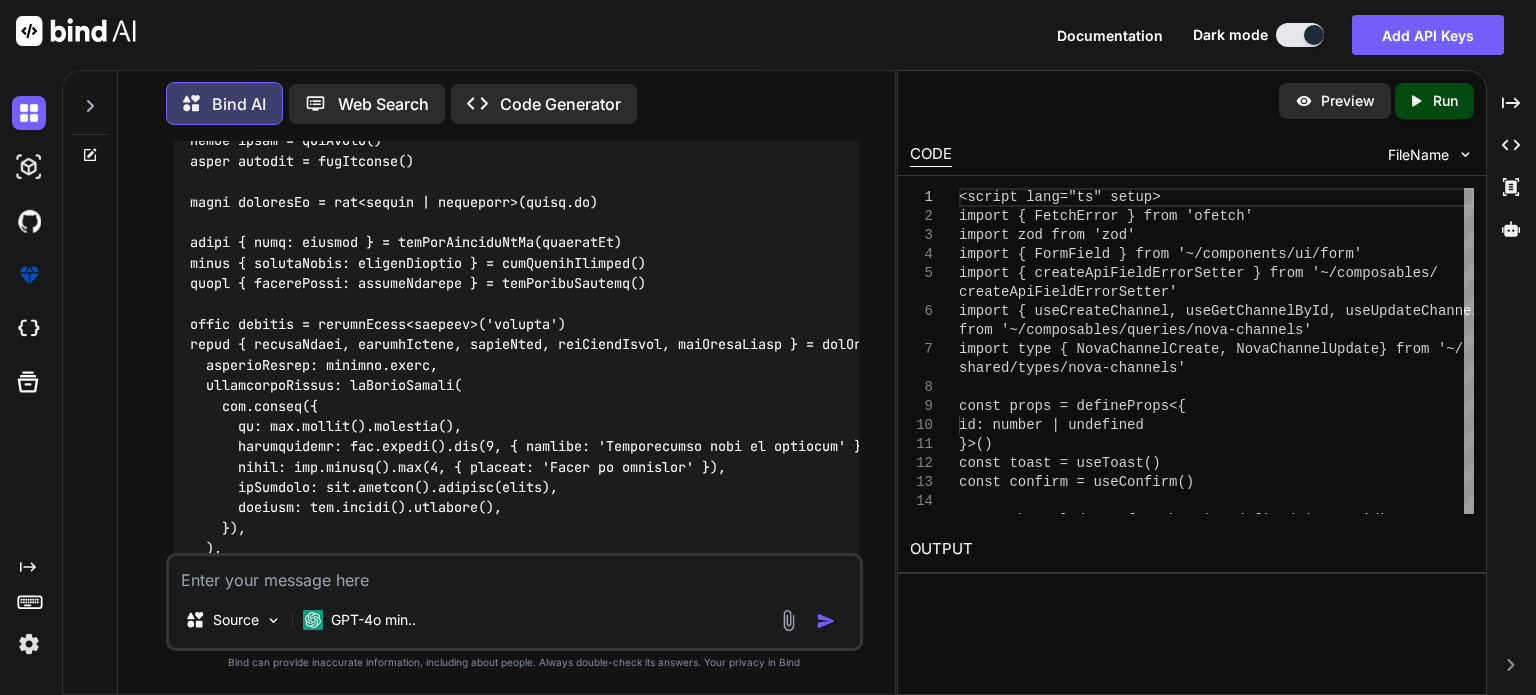 click at bounding box center (809, -126) 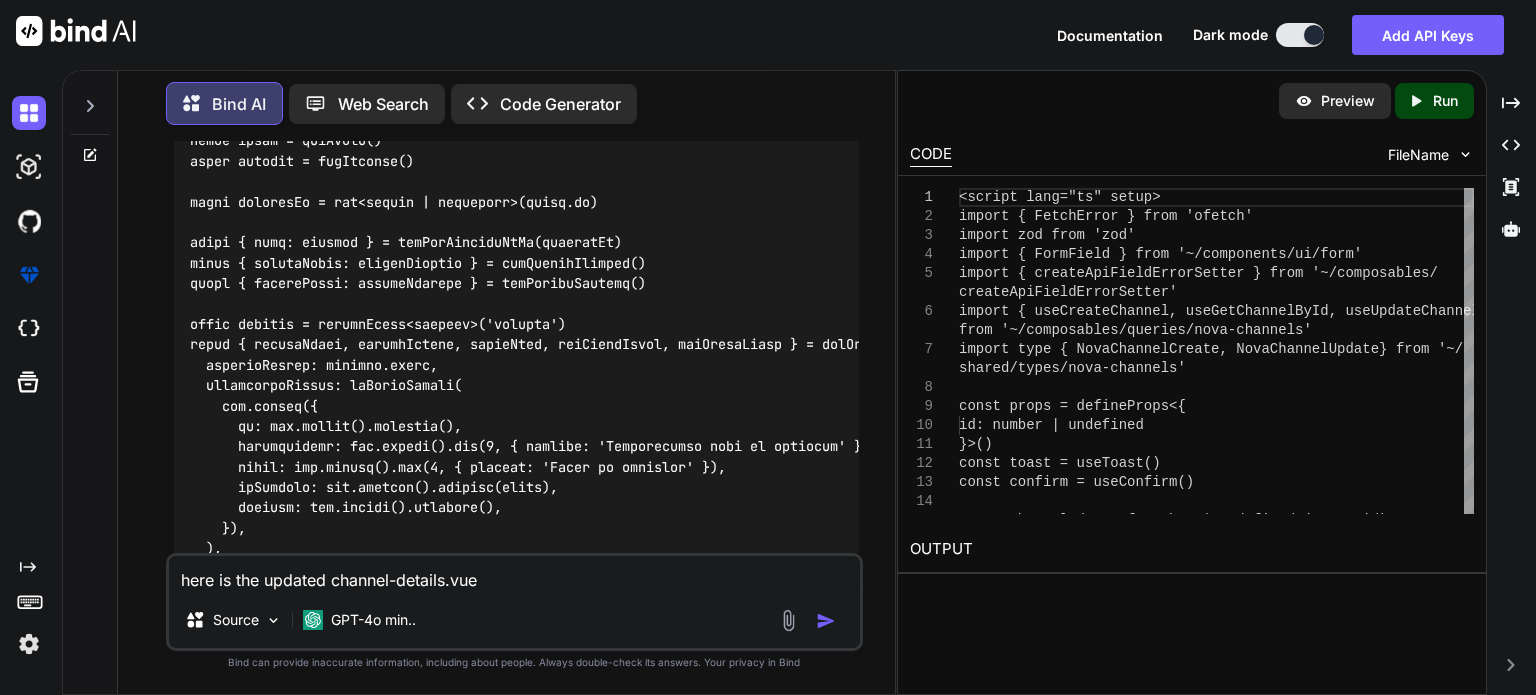 paste 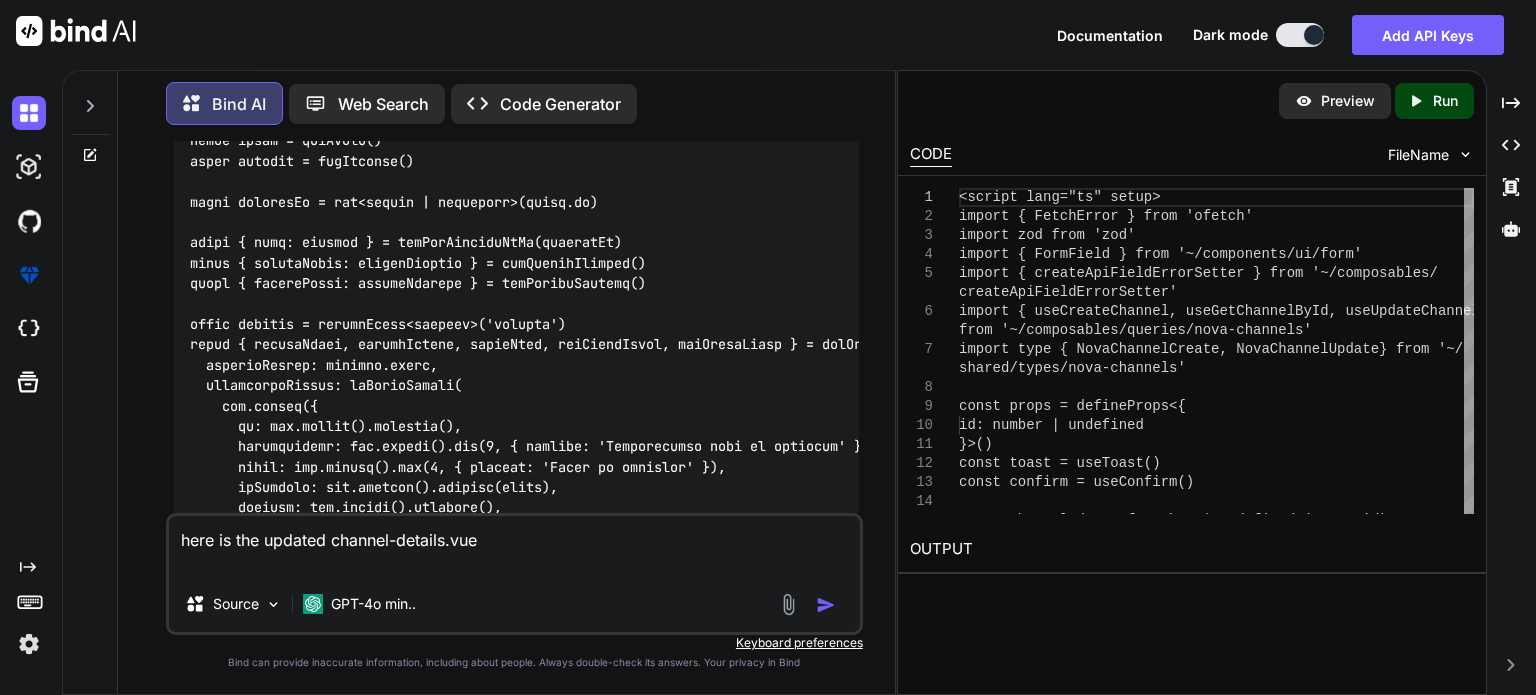 click on "here is the updated channel-details.vue" at bounding box center [514, 546] 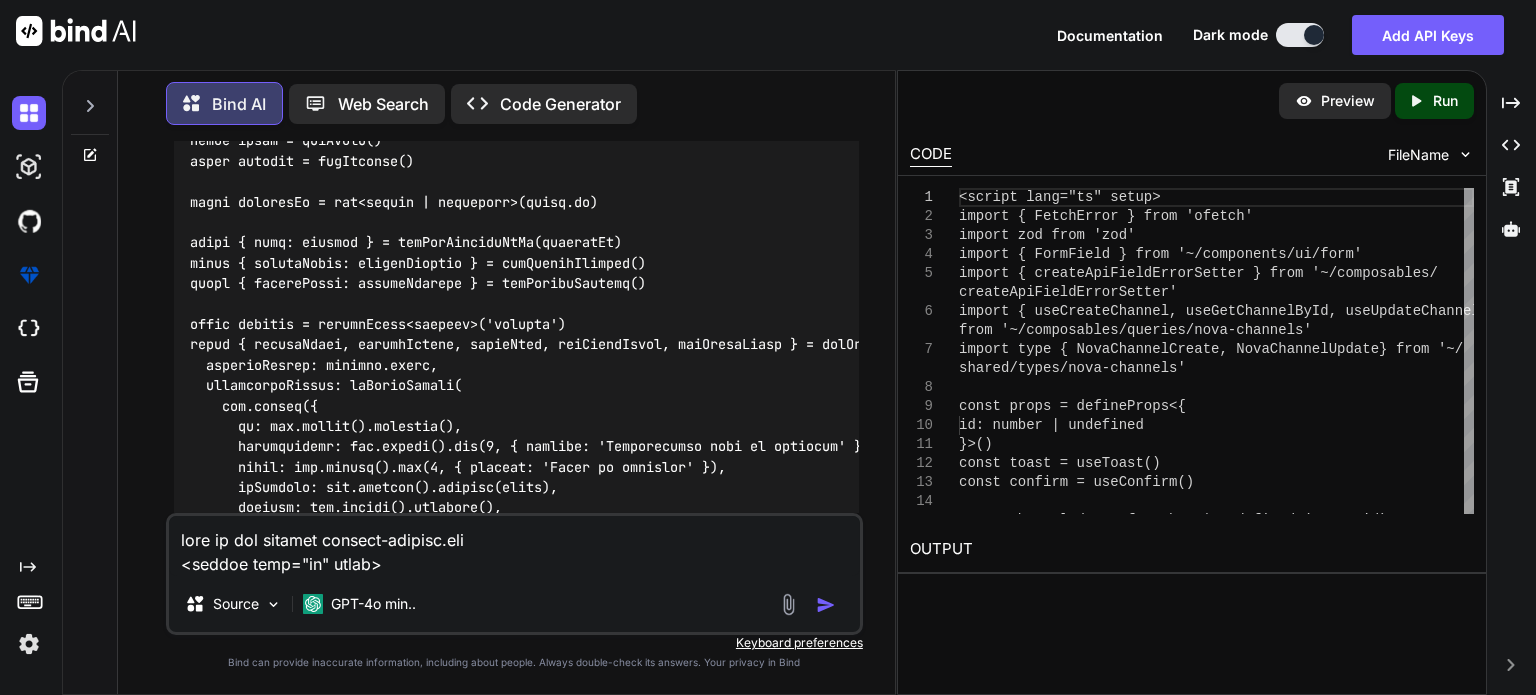 scroll, scrollTop: 5186, scrollLeft: 0, axis: vertical 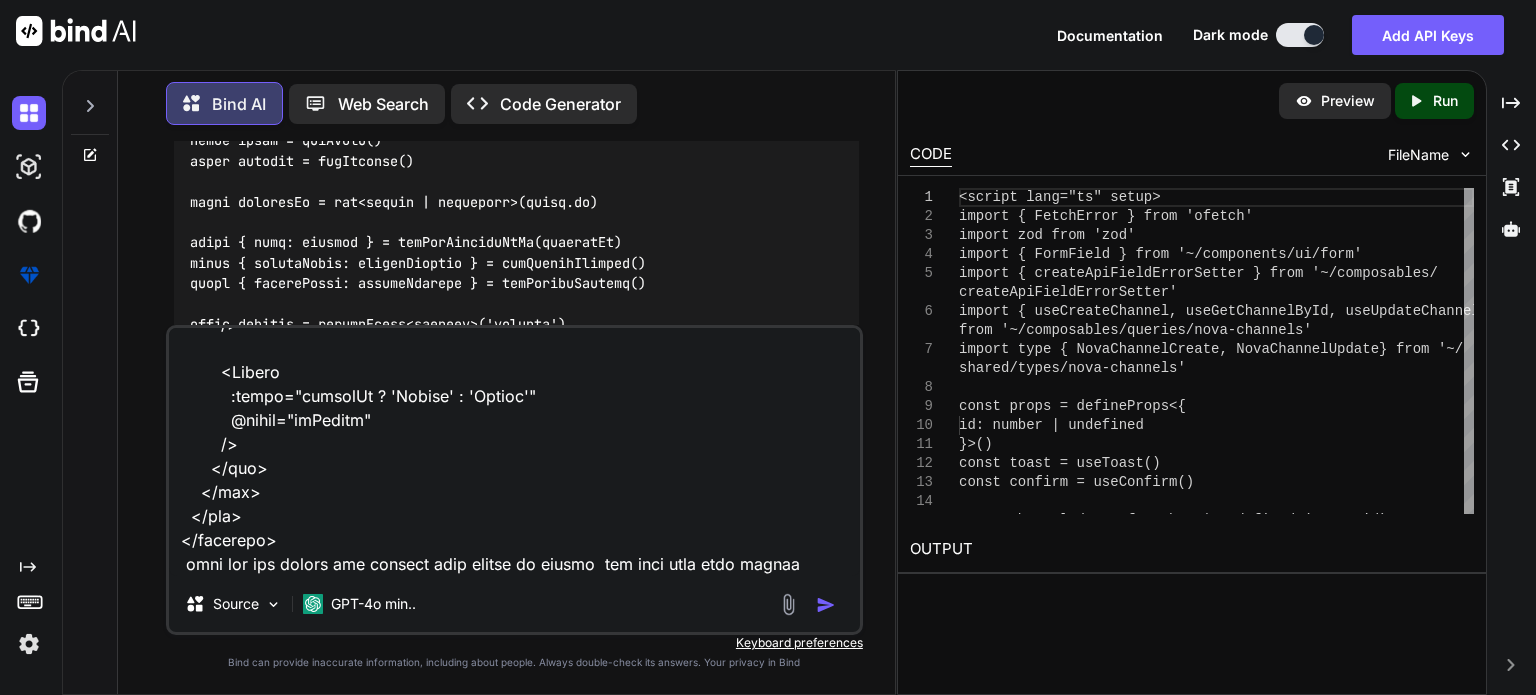 click at bounding box center [514, 452] 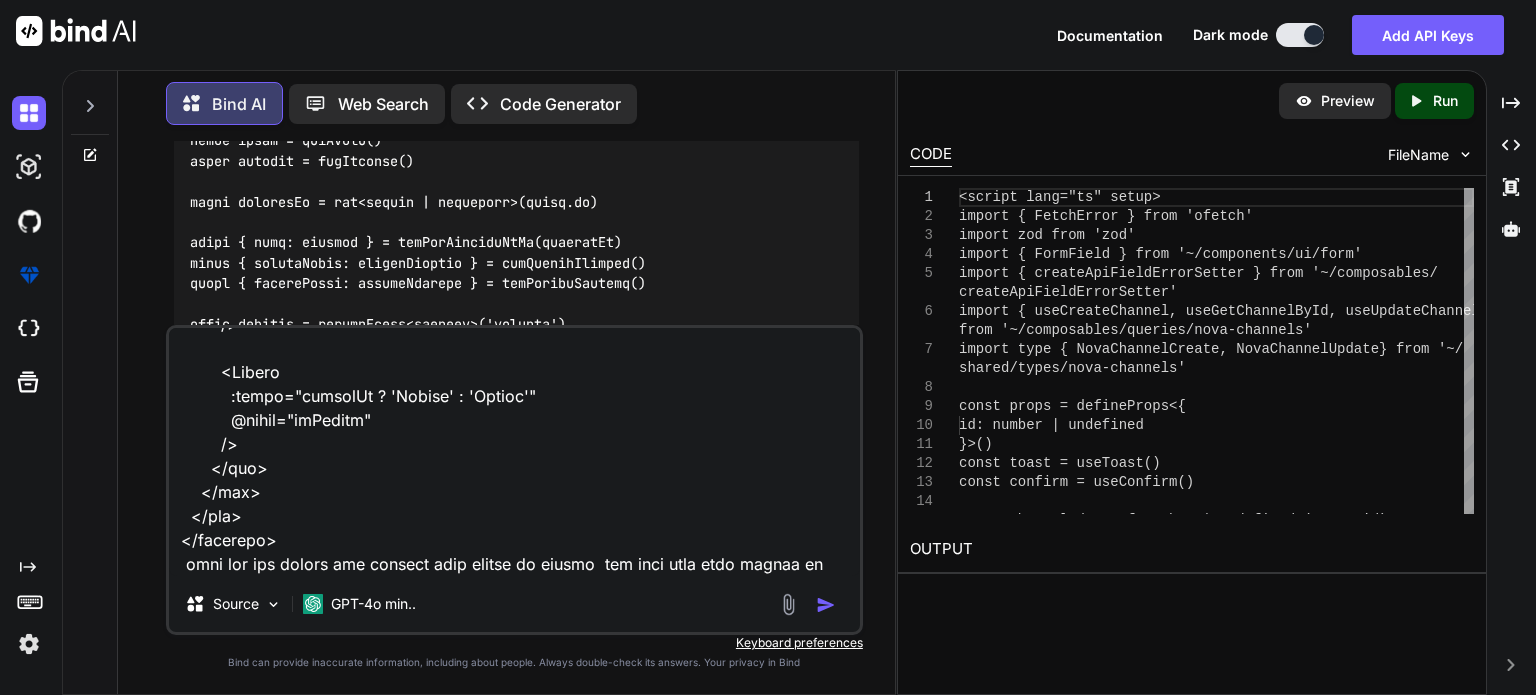 scroll, scrollTop: 5210, scrollLeft: 0, axis: vertical 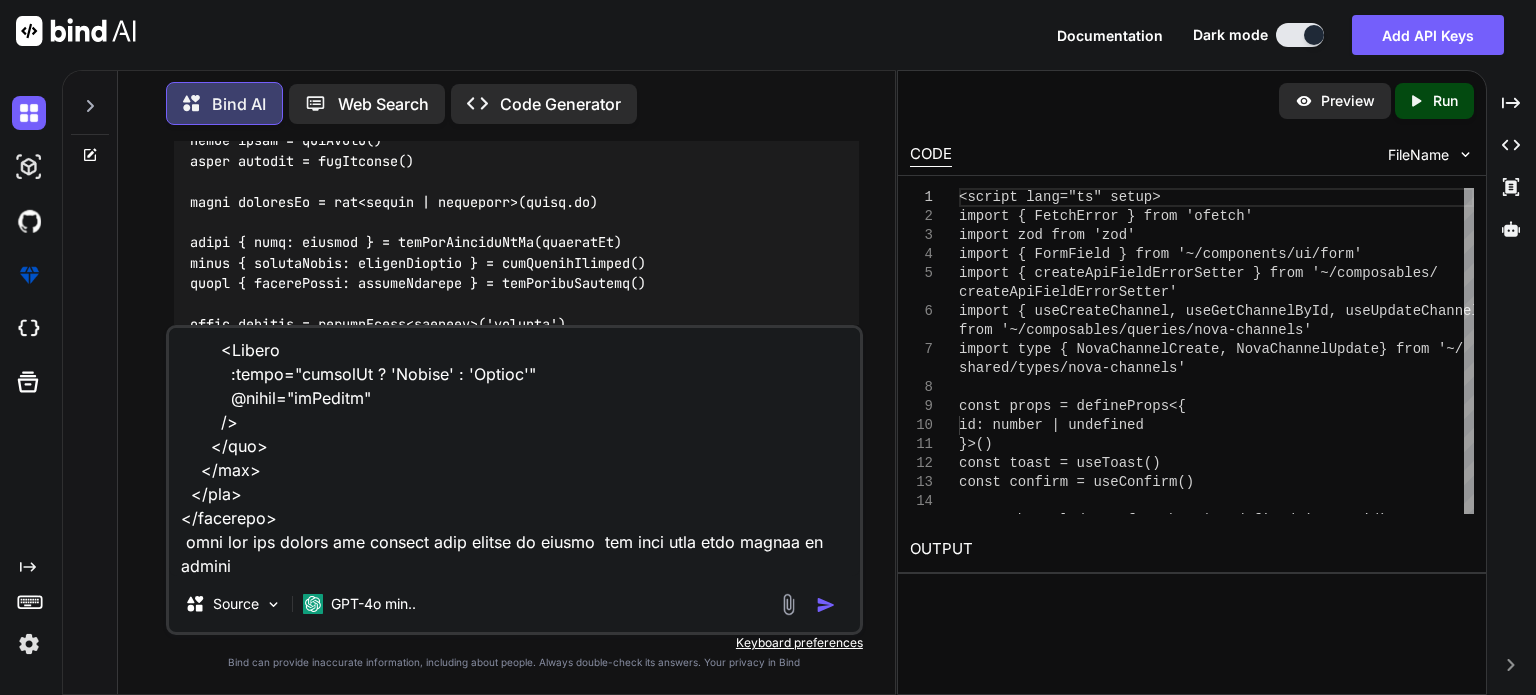 click on "To implement the update functionality for channels similar to the one you have for countries, you will need to ensure that your Vue components, composables, and API endpoints are correctly set up to handle the update operations. Below is a step-by-step guide to help you achieve this." at bounding box center (516, -337) 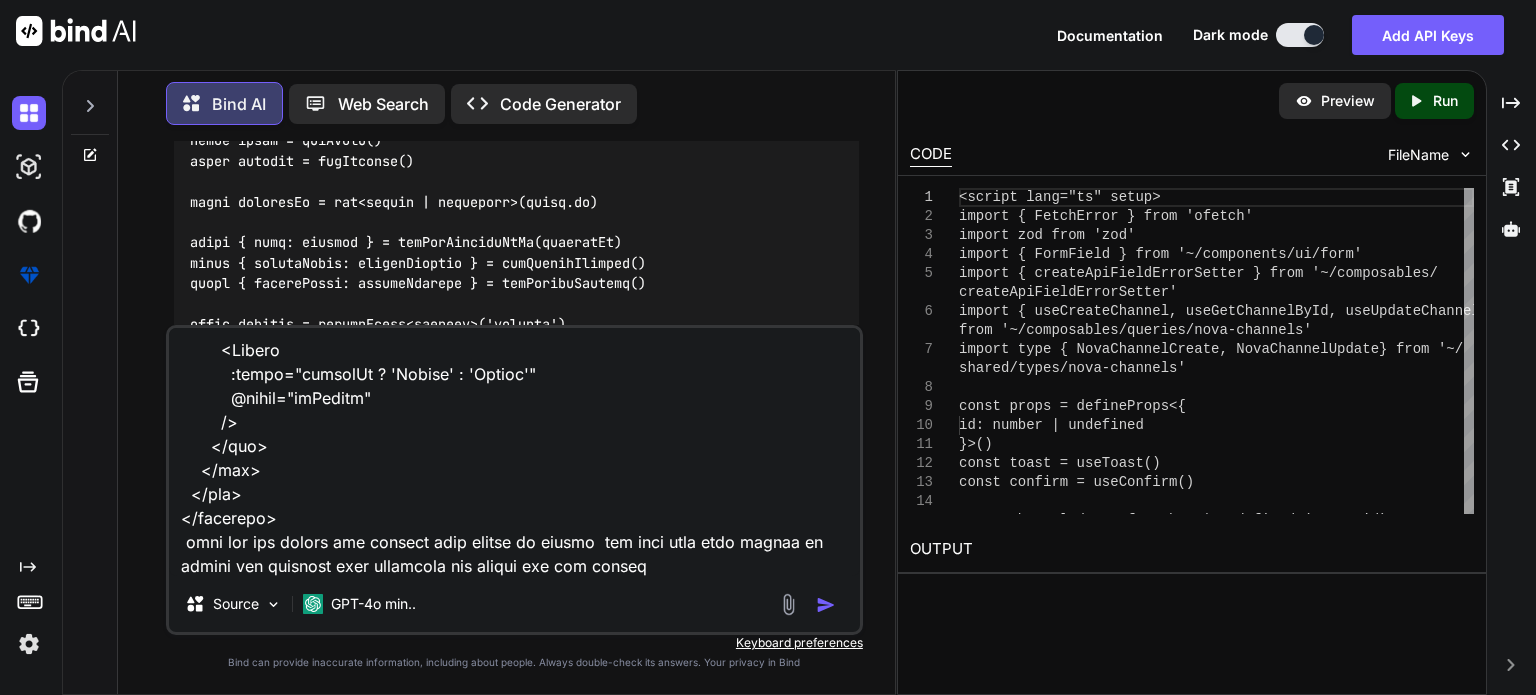 type on "here is the updated channel-details.vue
<script lang="ts" setup>
import { FetchError } from 'ofetch'
import zod from 'zod'
import { FormField } from '~/components/ui/form'
import { createApiFieldErrorSetter } from '~/composables/createApiFieldErrorSetter'
import { useCreateChannel, useGetChannelById, useUpdateChannel } from '~/composables/queries/nova-channels'
import type { NovaChannelCreate, NovaChannelUpdate } from '~/shared/types/nova-channels'
const props = defineProps<{
id: number | undefined
}>()
const toast = useToast()
const confirm = useConfirm()
const channeId = ref<number | undefined>(props.id)
const { data: channel } = useGetChannelById(channeId)
//  props = defineProps<{ id: number | undefined }>();
// const { data: channel } = useGetChannelById(props.id)
const { mutateAsync: createChannel } = useCreateChannel()
const { mutateAsync: updateChannel } = useUpdateChannel()
const visible = defineModel<boolean>('visible')
const { defineField, handleSubmit, resetForm, setFieldValue, setFieldE..." 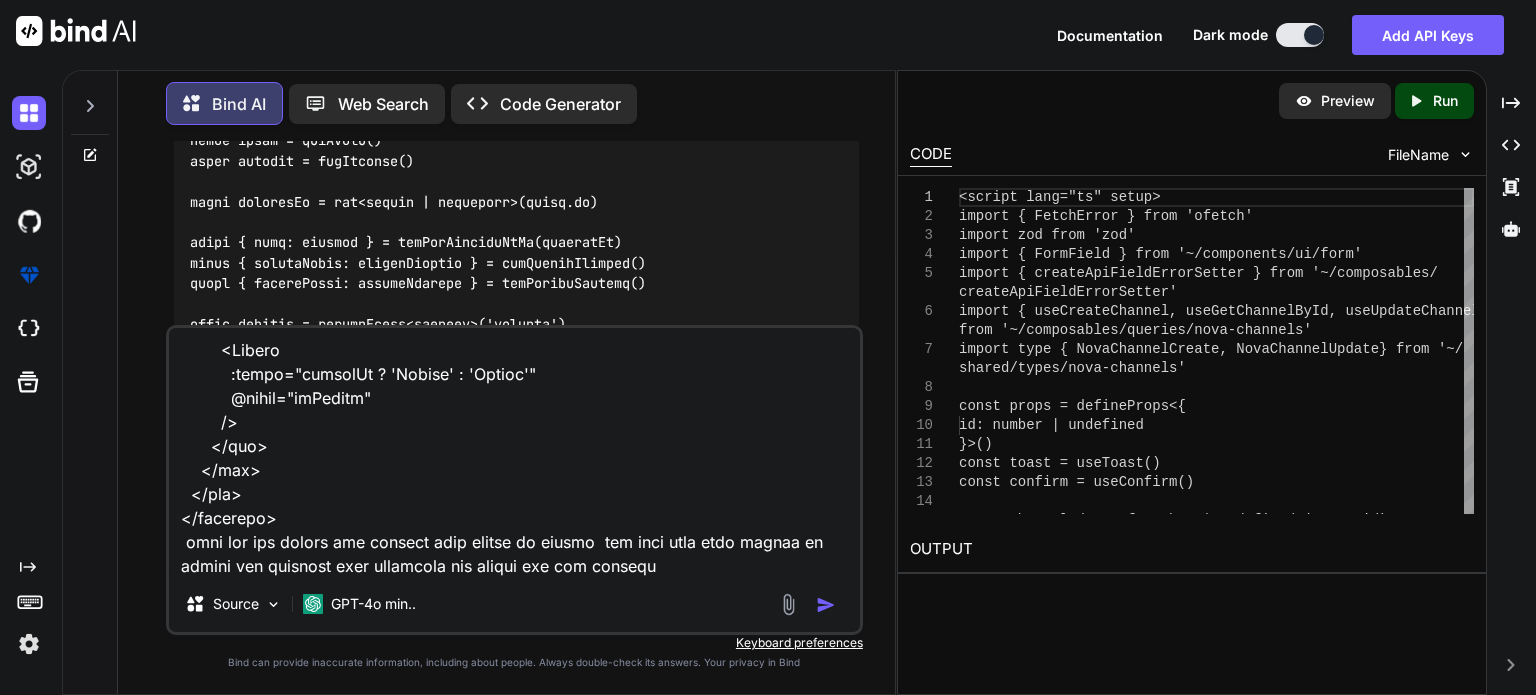 scroll, scrollTop: 0, scrollLeft: 0, axis: both 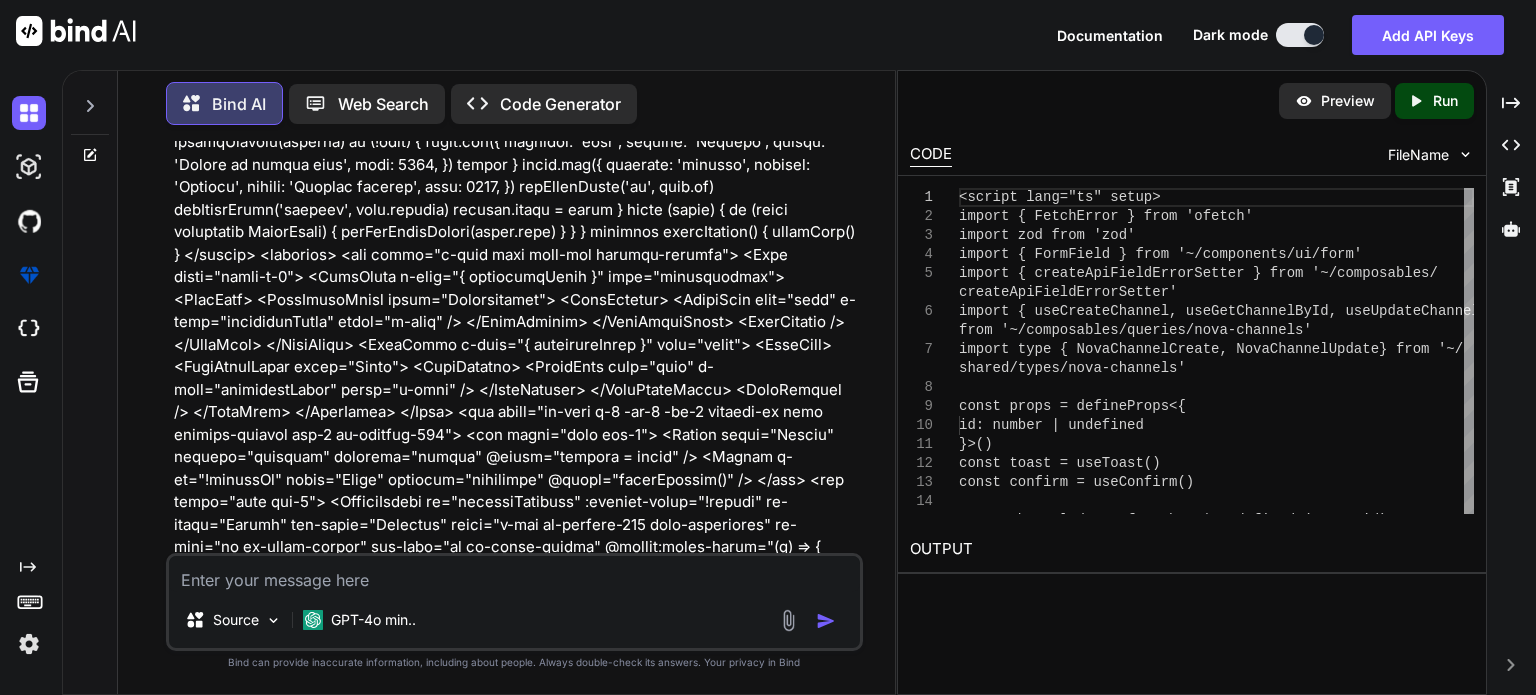 click at bounding box center [516, 41] 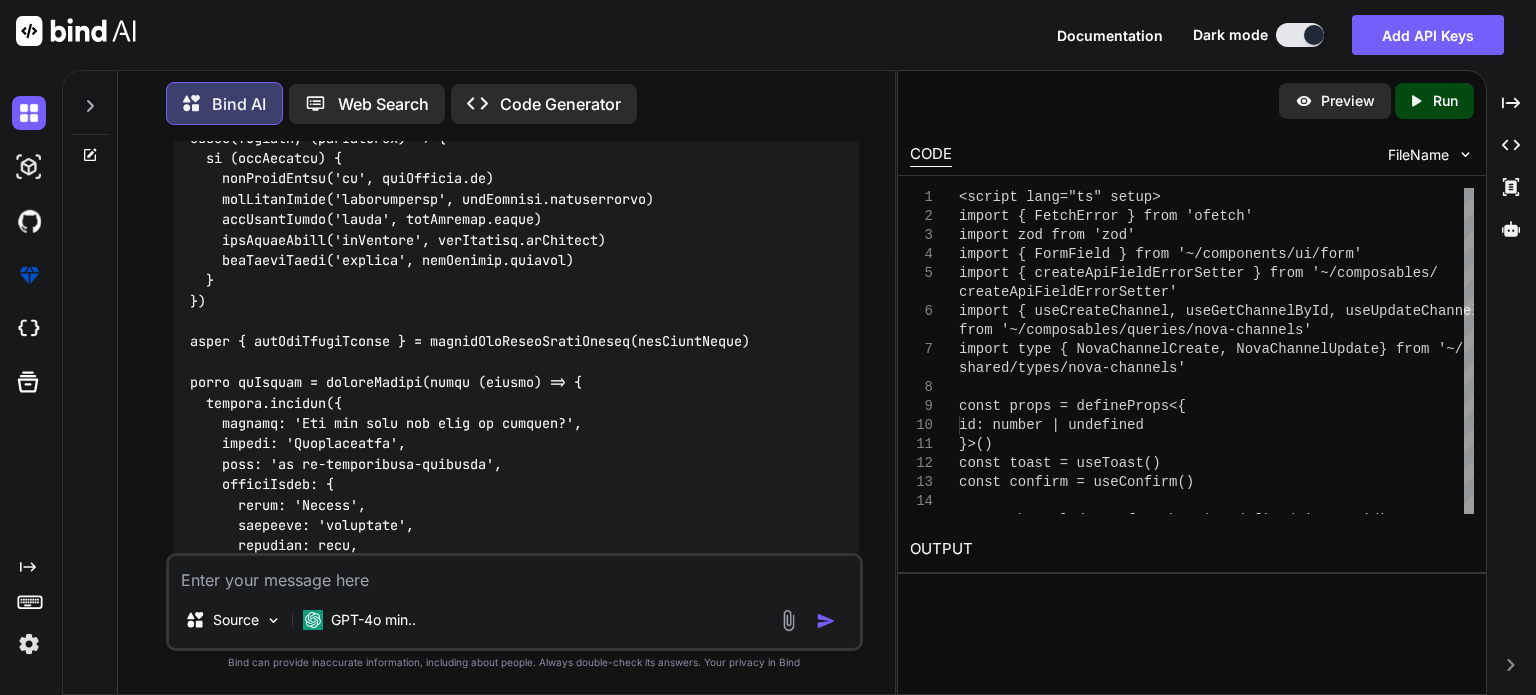 scroll, scrollTop: 68864, scrollLeft: 0, axis: vertical 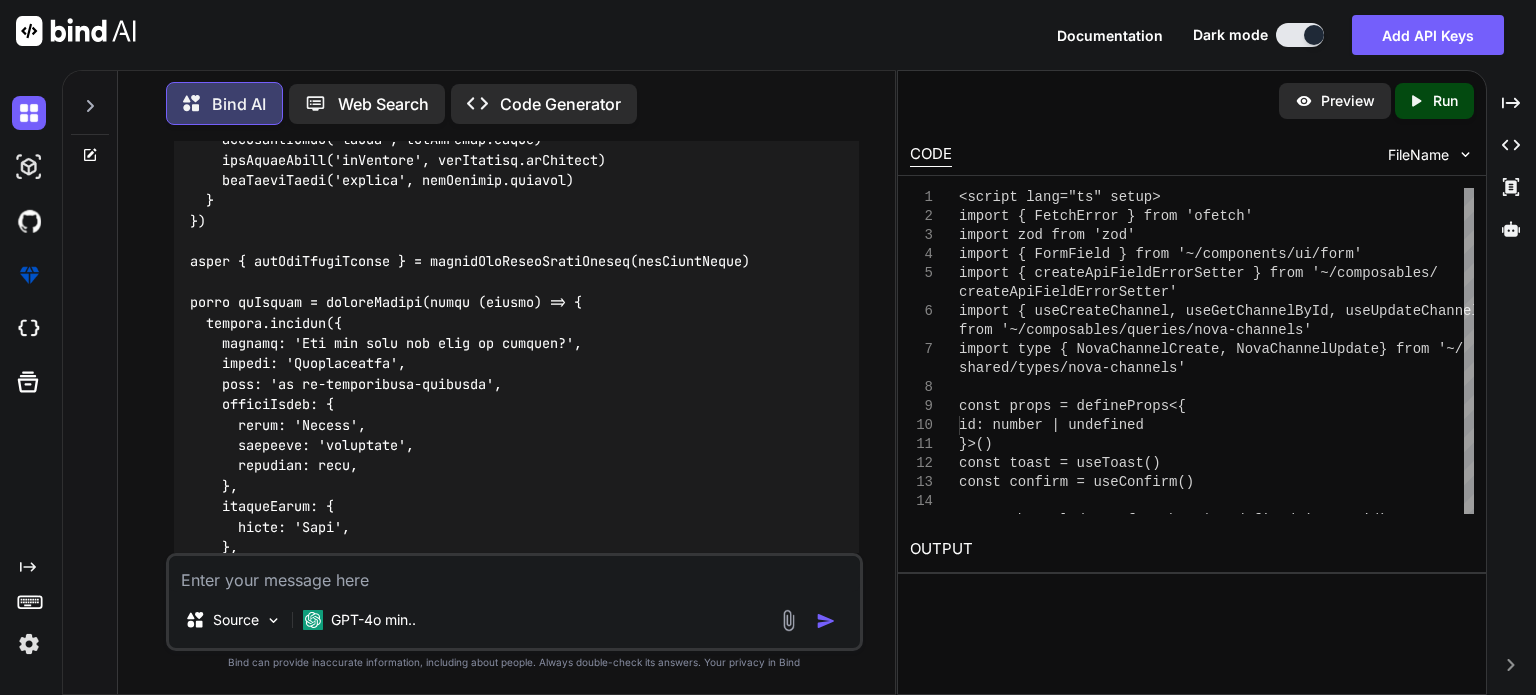 drag, startPoint x: 658, startPoint y: 302, endPoint x: 710, endPoint y: 367, distance: 83.240616 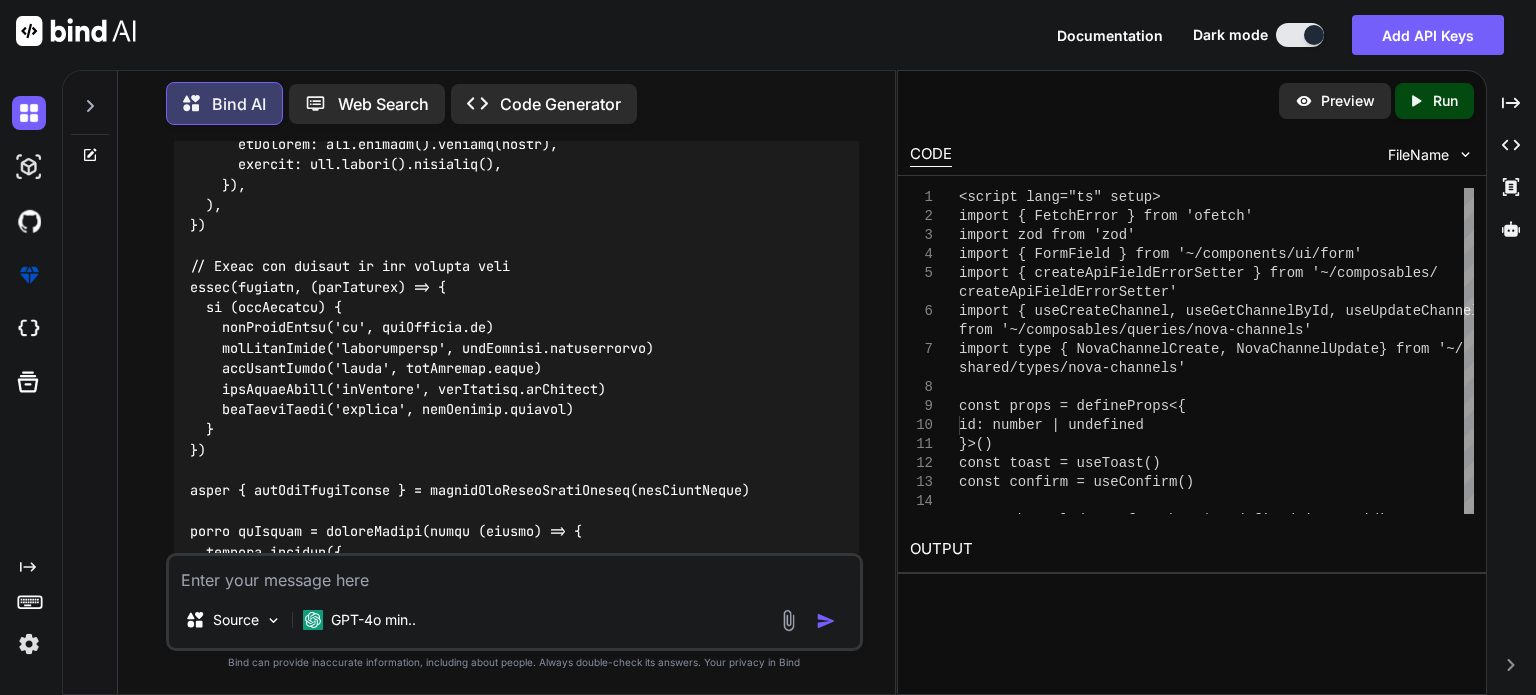 scroll, scrollTop: 68624, scrollLeft: 0, axis: vertical 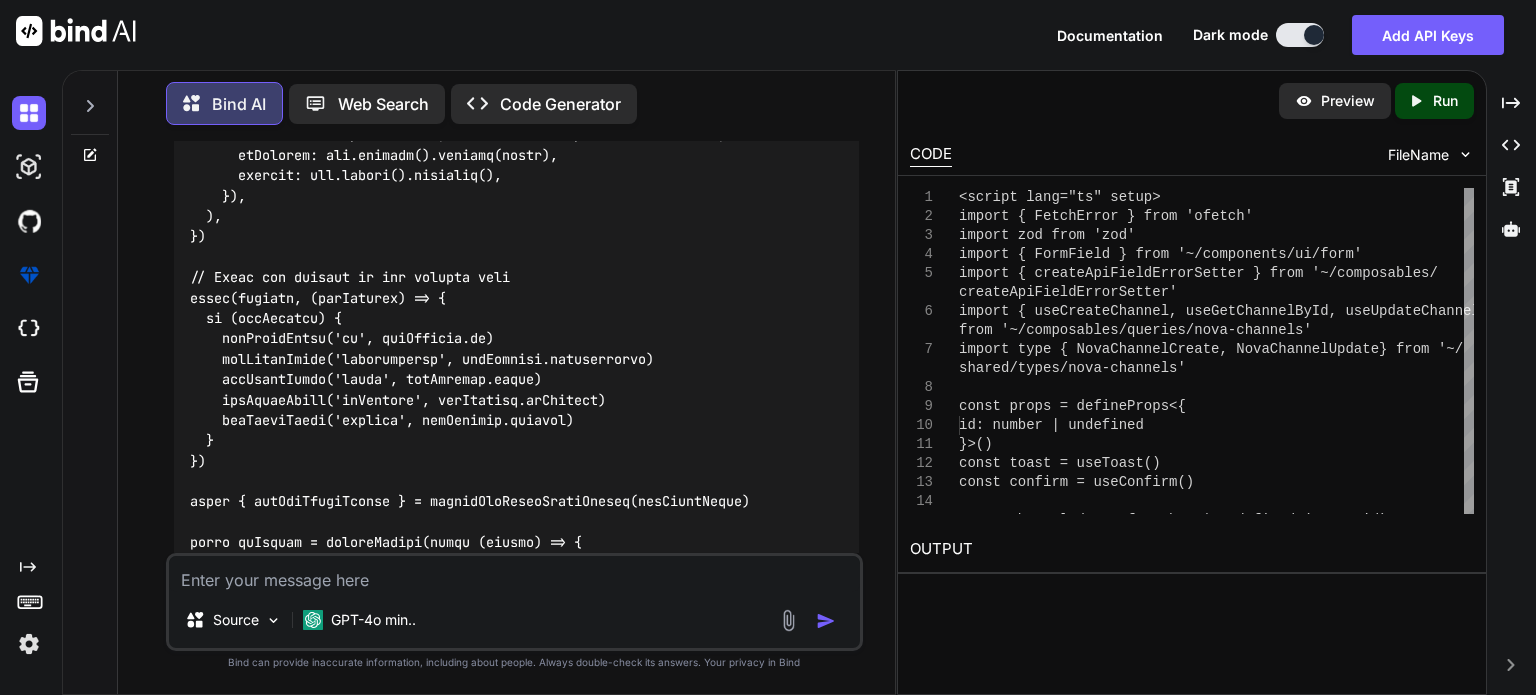 click at bounding box center (809, -601) 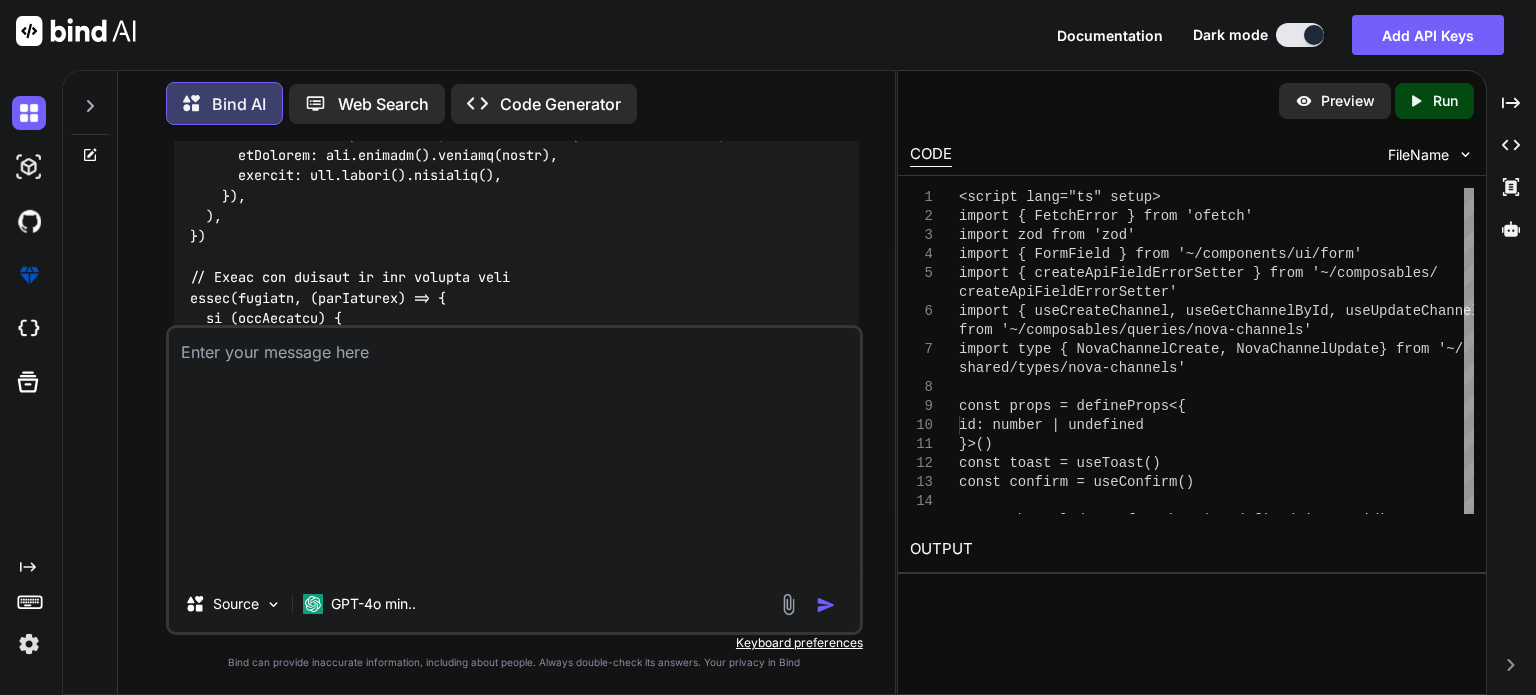 scroll, scrollTop: 0, scrollLeft: 0, axis: both 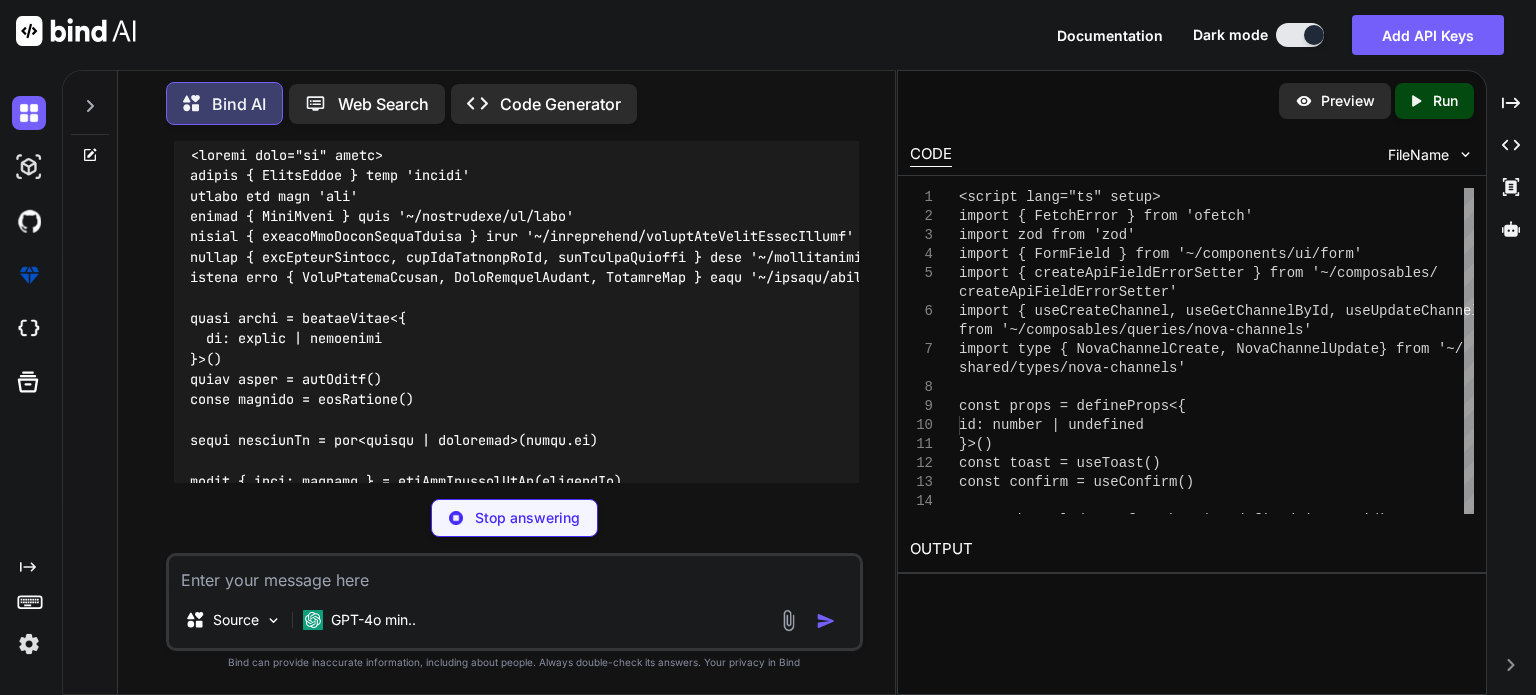 drag, startPoint x: 732, startPoint y: 388, endPoint x: 771, endPoint y: 428, distance: 55.86591 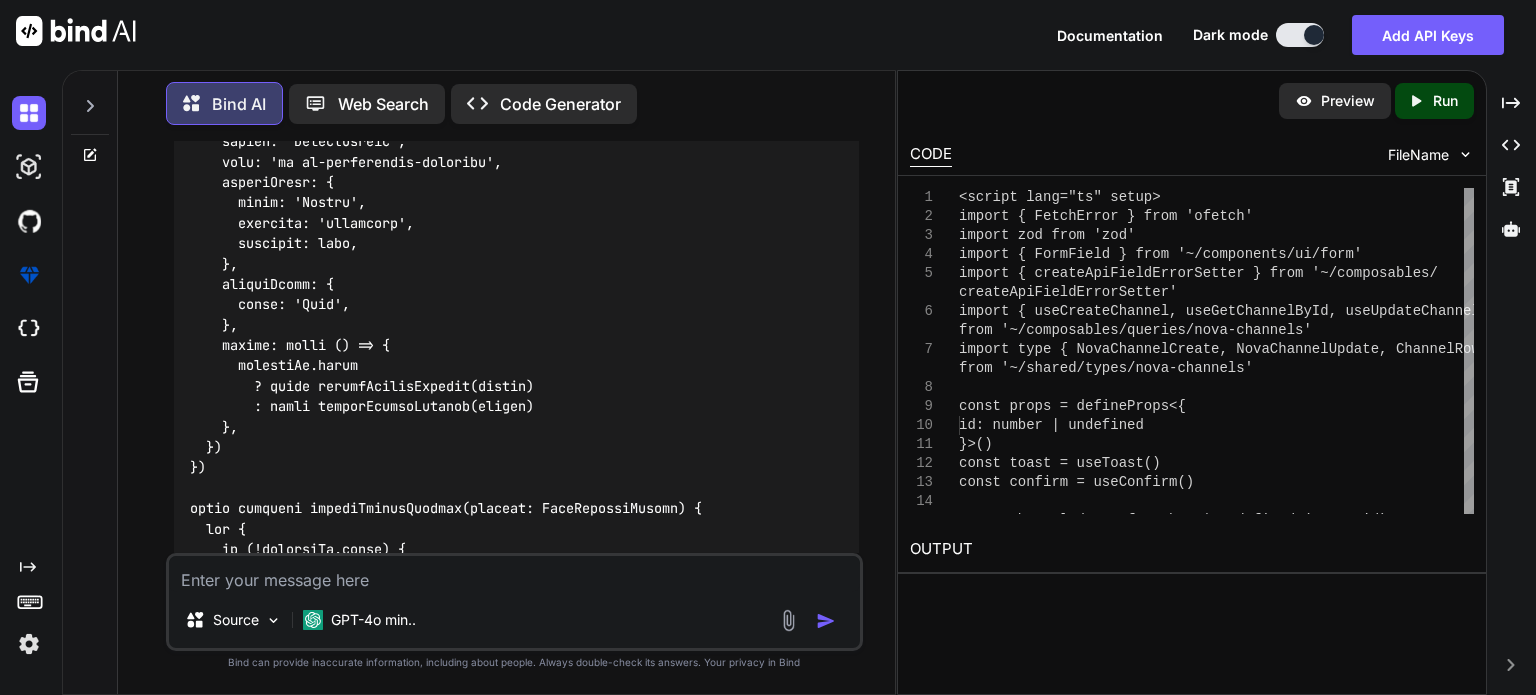 scroll, scrollTop: 73241, scrollLeft: 0, axis: vertical 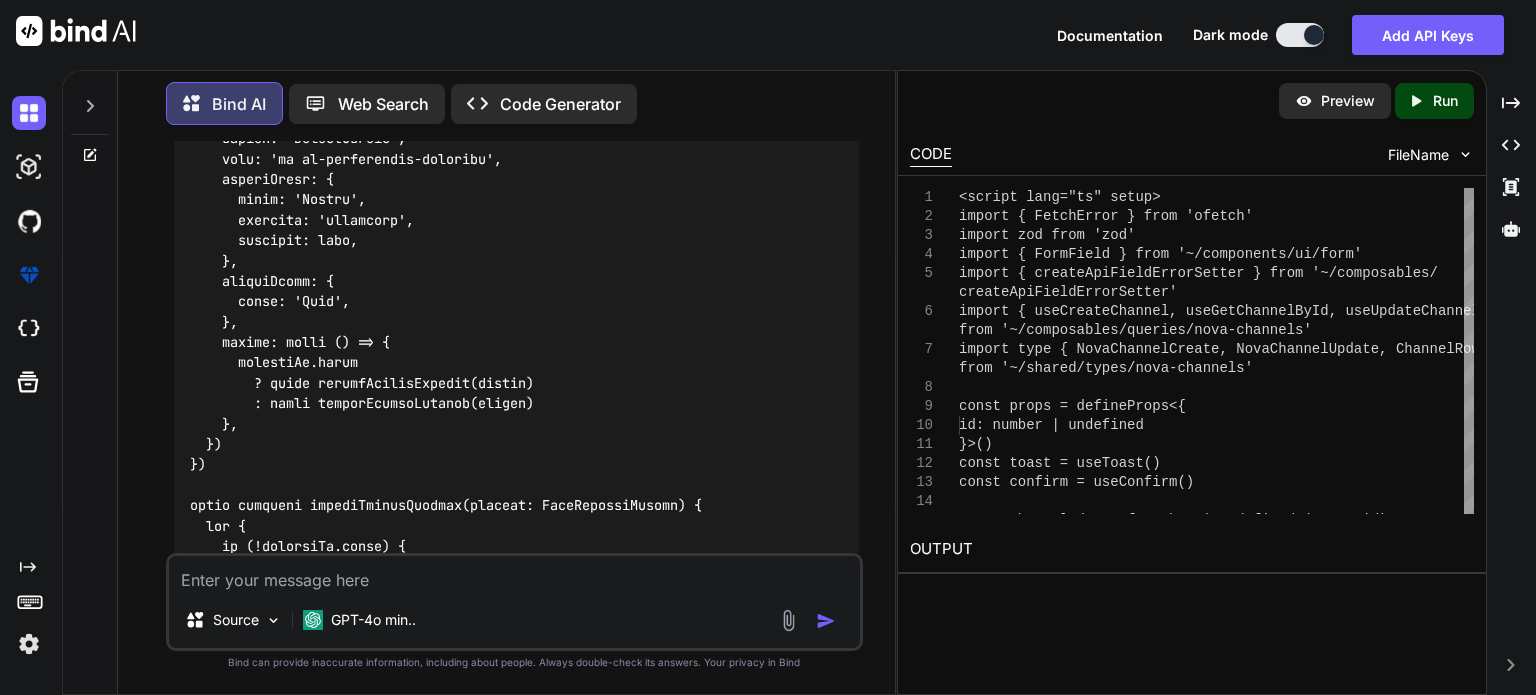 click at bounding box center (516, 465) 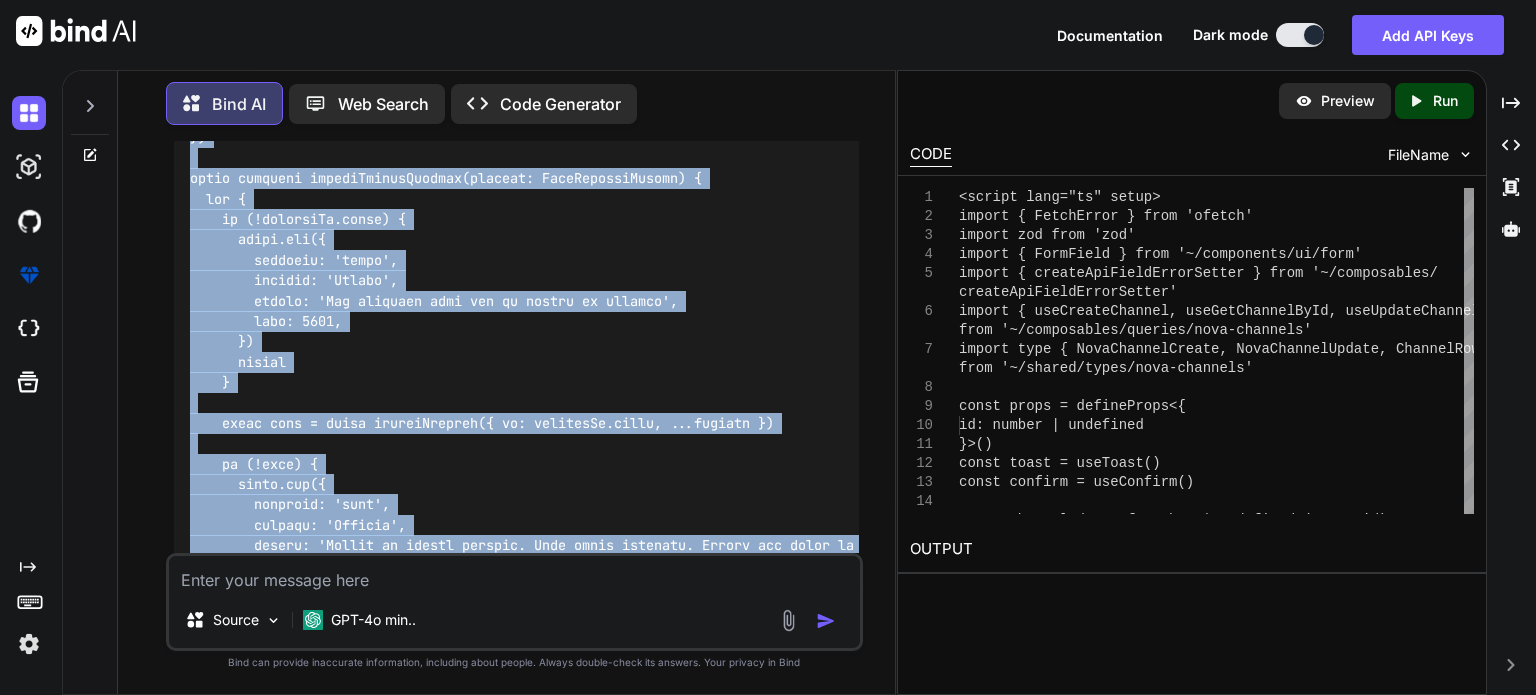 scroll, scrollTop: 73708, scrollLeft: 0, axis: vertical 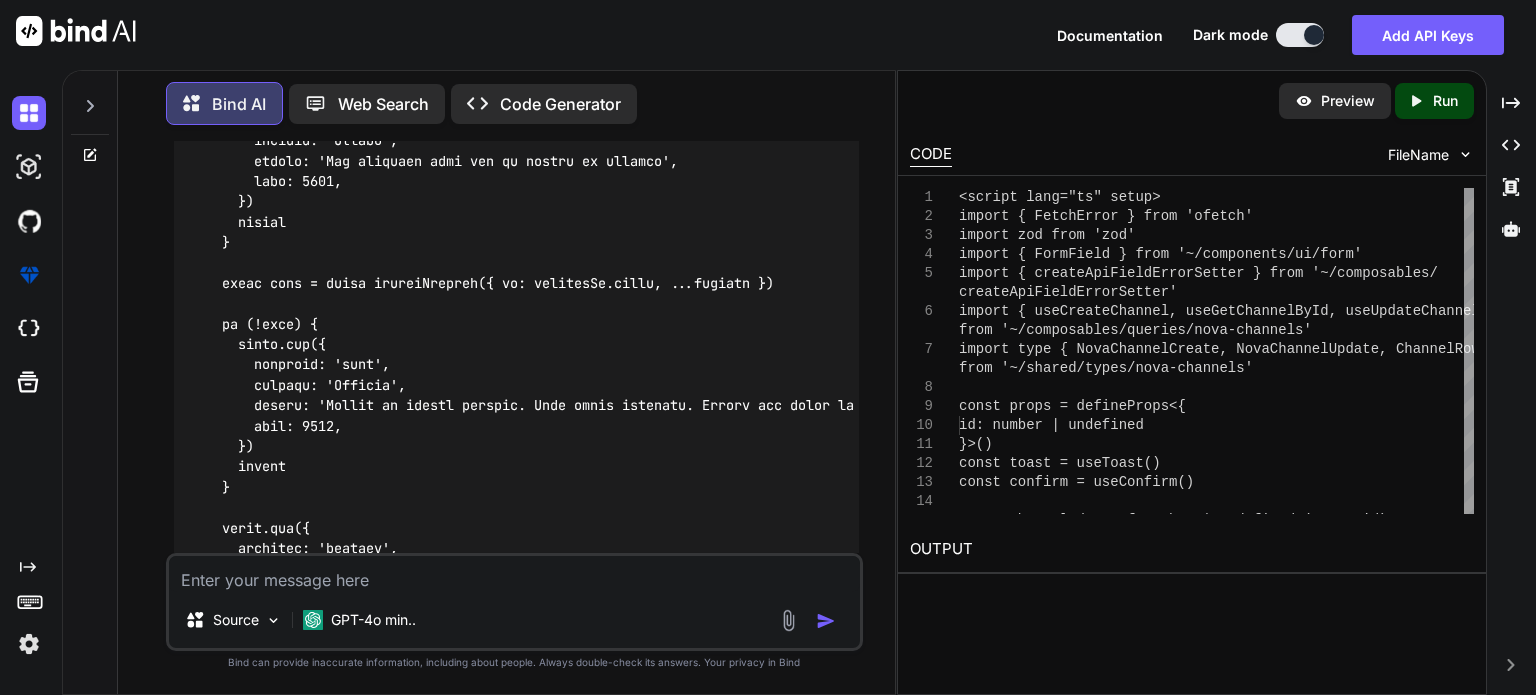 drag, startPoint x: 193, startPoint y: 308, endPoint x: 291, endPoint y: 299, distance: 98.4124 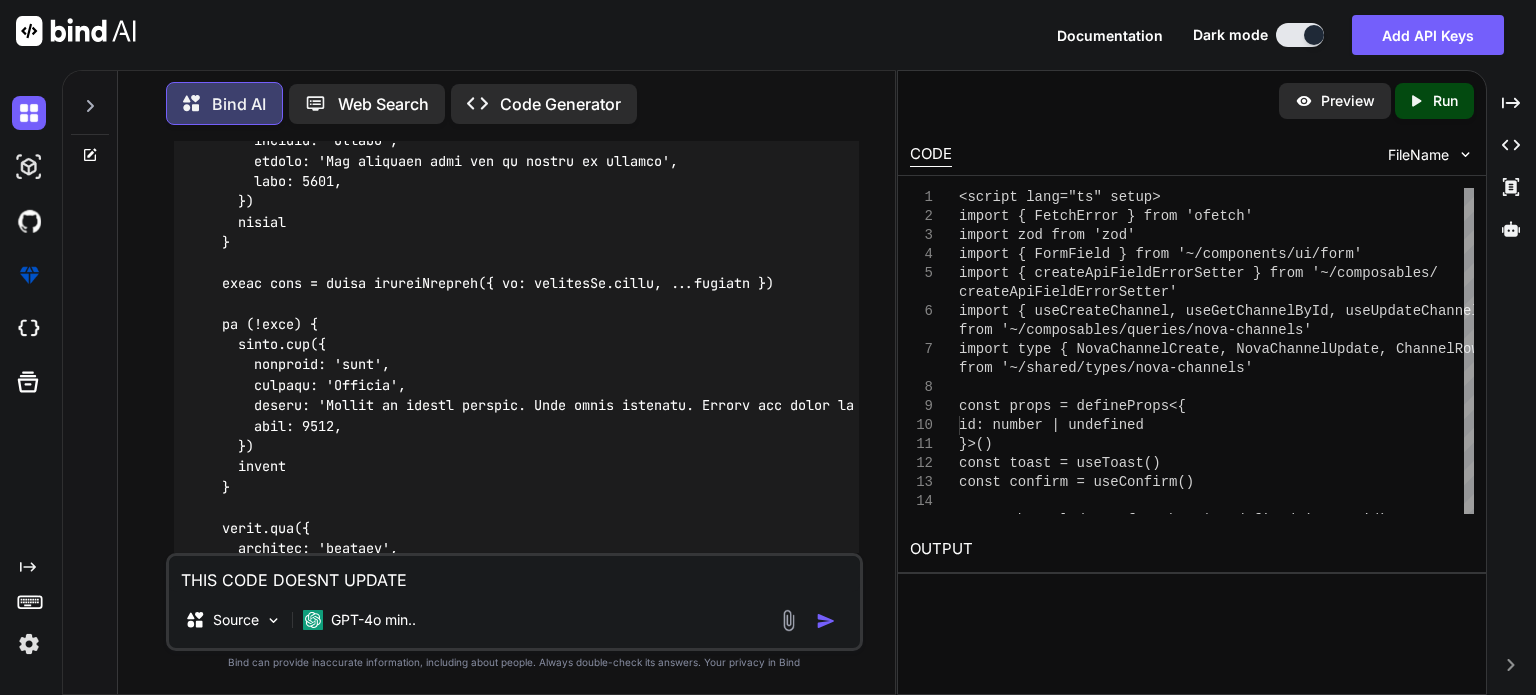 paste on "<script lang="ts" setup>
import { FetchError } from 'ofetch'
import zod from 'zod'
import { FormField } from '~/components/ui/form'
import { createApiFieldErrorSetter } from '~/composables/createApiFieldErrorSetter'
import { useCreateChannel, useGetChannelById, useUpdateChannel } from '~/composables/queries/nova-channels'
import type { ChannelRow, NovaChannelCreate, NovaChannelUpdate } from '~/shared/types/nova-channels'
const props = defineProps<{
id: number | undefined
}>()
const toast = useToast()
const confirm = useConfirm()
const channeId = ref<number | undefined>(props.id)
const { data: channel } = useGetChannelById(channeId)
const { mutateAsync: createChannel } = useCreateChannel()
const { mutateAsync: updateChannel } = useUpdateChannel()
const visible = defineModel<boolean>('visible')
const { defineField, handleSubmit, resetForm, setFieldValue, setFieldError } = useForm({
initialValues: channel.value as ChannelRow , // Use type assertion and default values
validationSchema: toTypedSchem..." 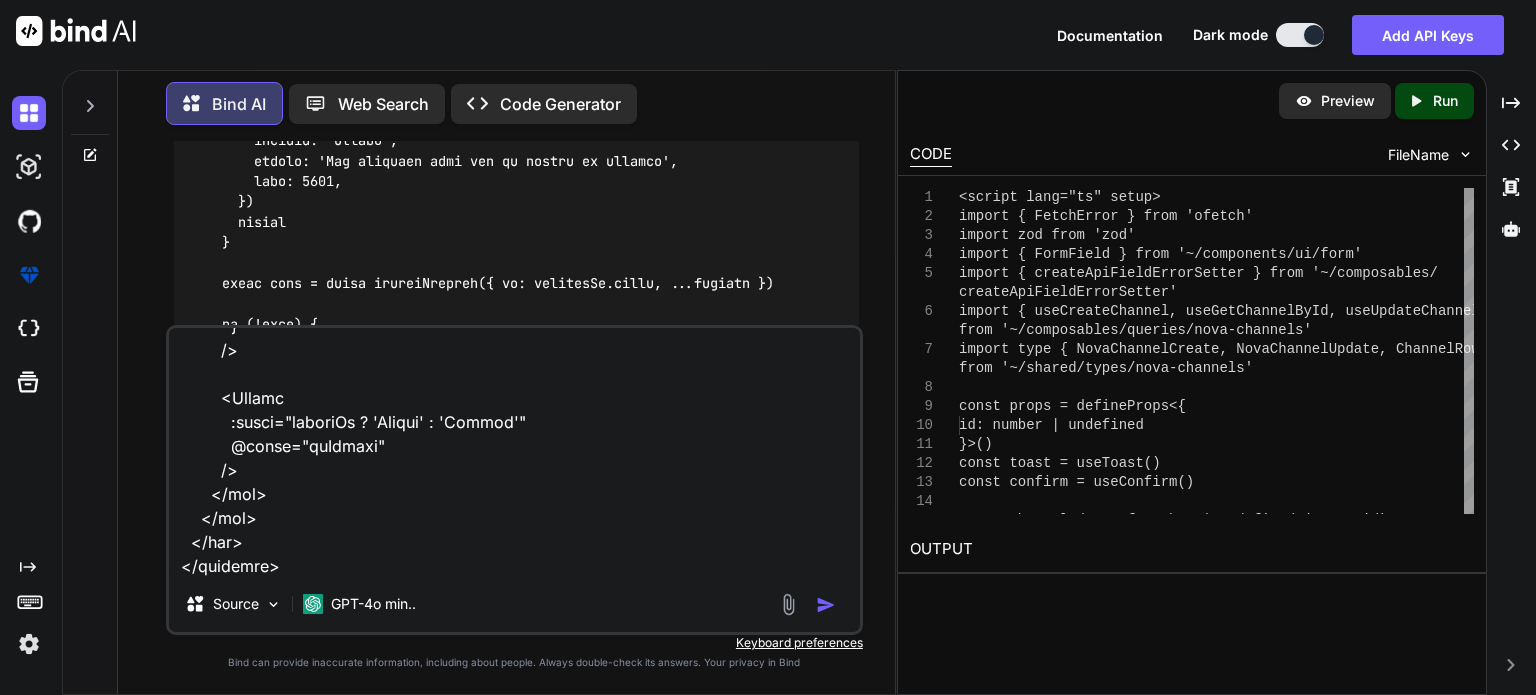 scroll, scrollTop: 0, scrollLeft: 0, axis: both 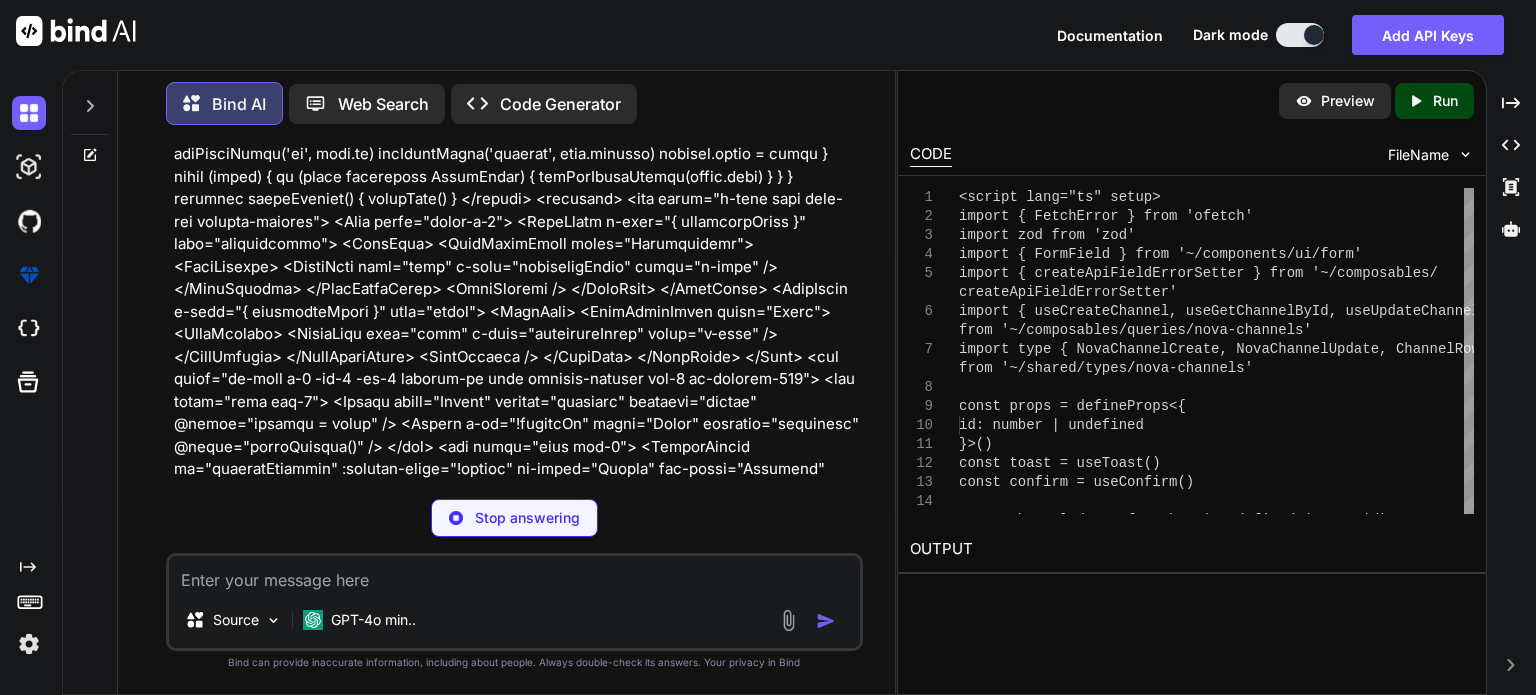 drag, startPoint x: 509, startPoint y: 412, endPoint x: 479, endPoint y: 376, distance: 46.8615 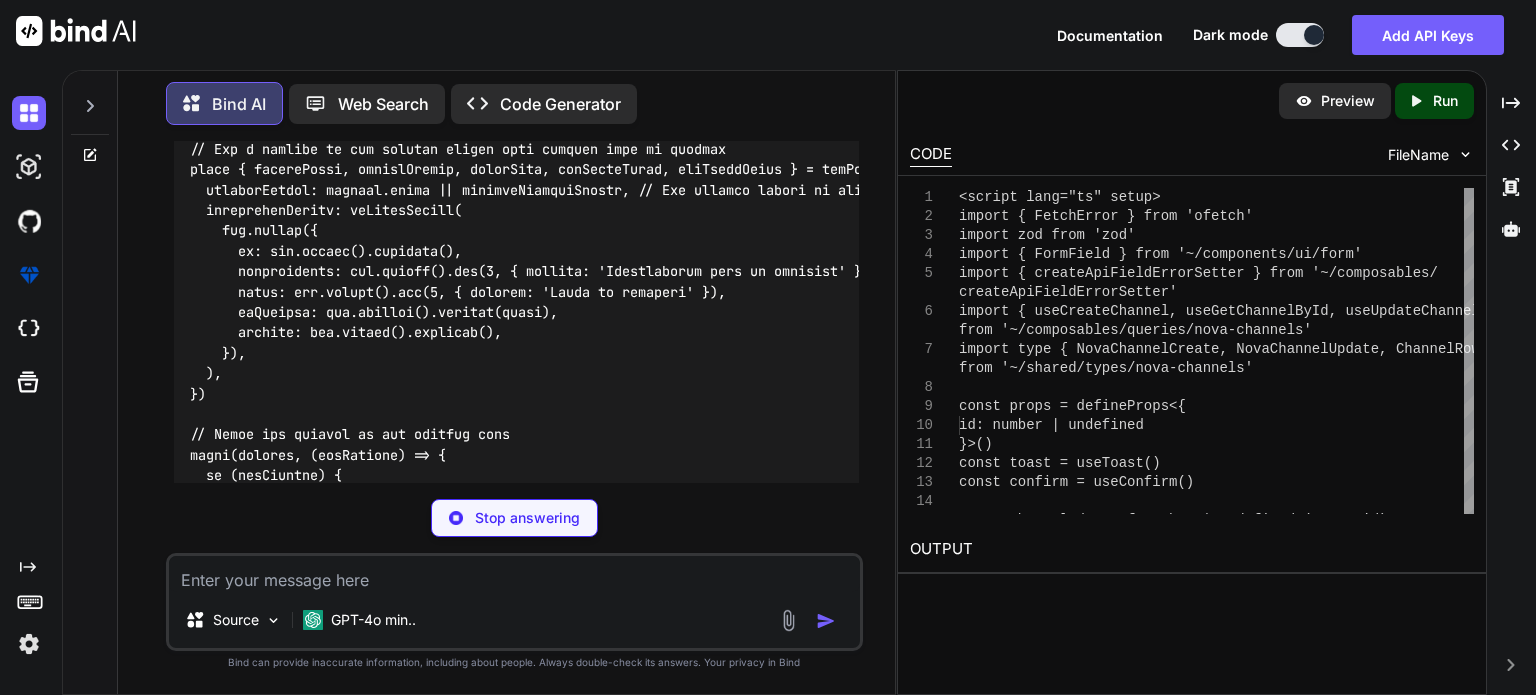 scroll, scrollTop: 77773, scrollLeft: 0, axis: vertical 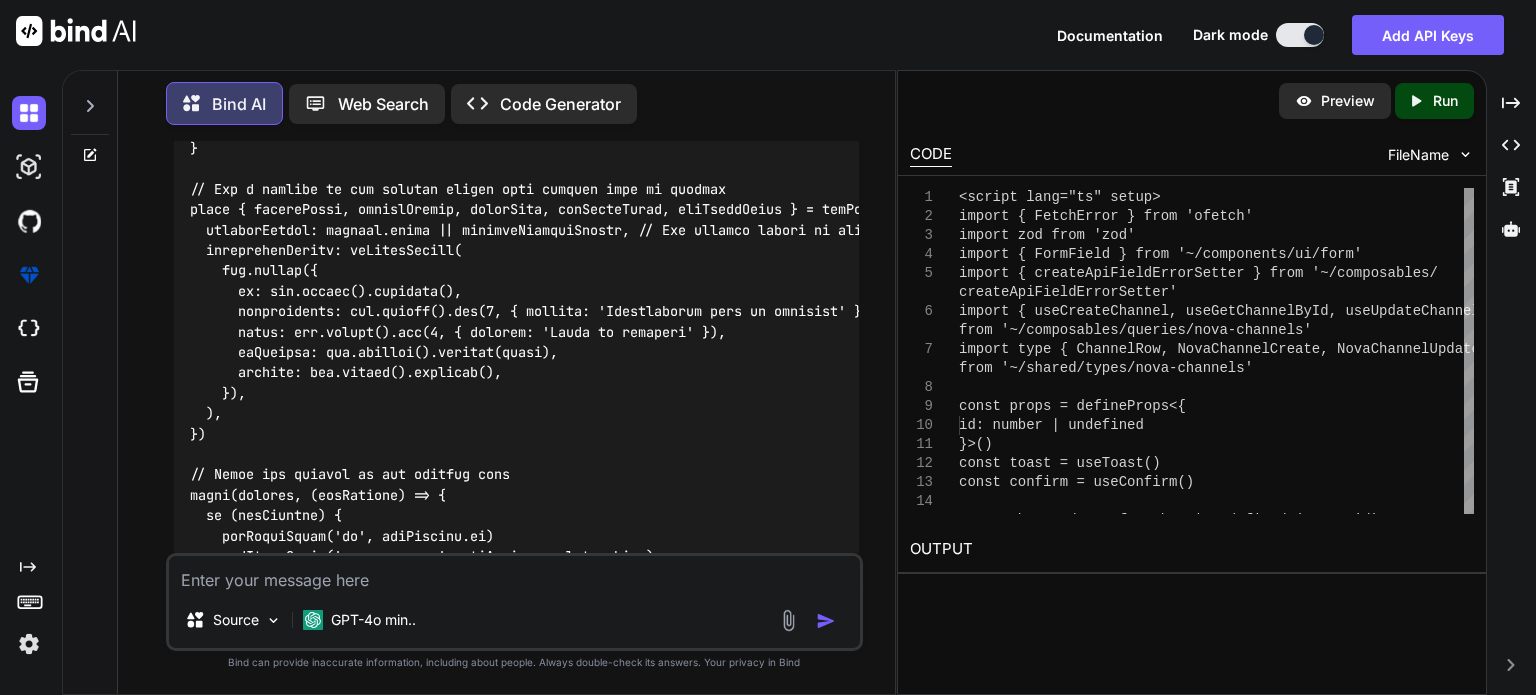 drag, startPoint x: 188, startPoint y: 253, endPoint x: 240, endPoint y: 256, distance: 52.086468 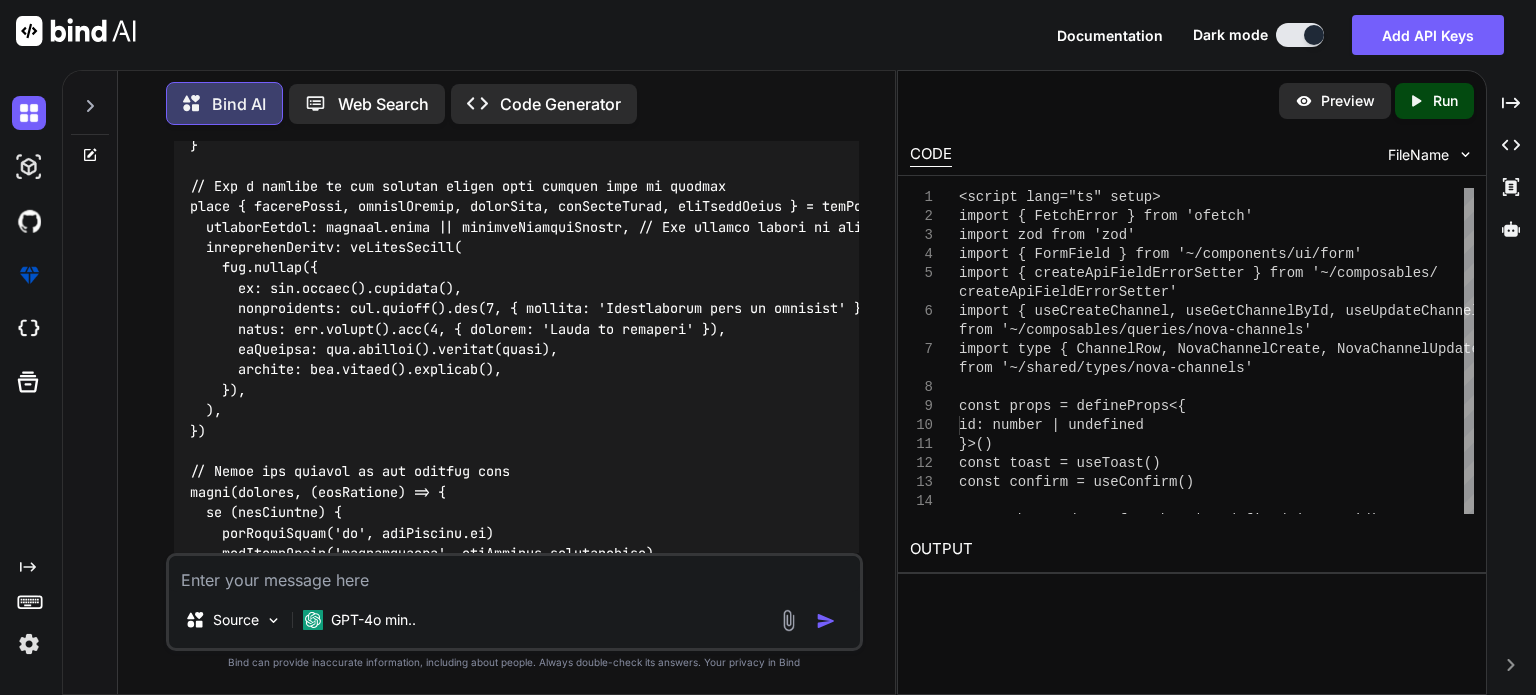 click at bounding box center (809, -530) 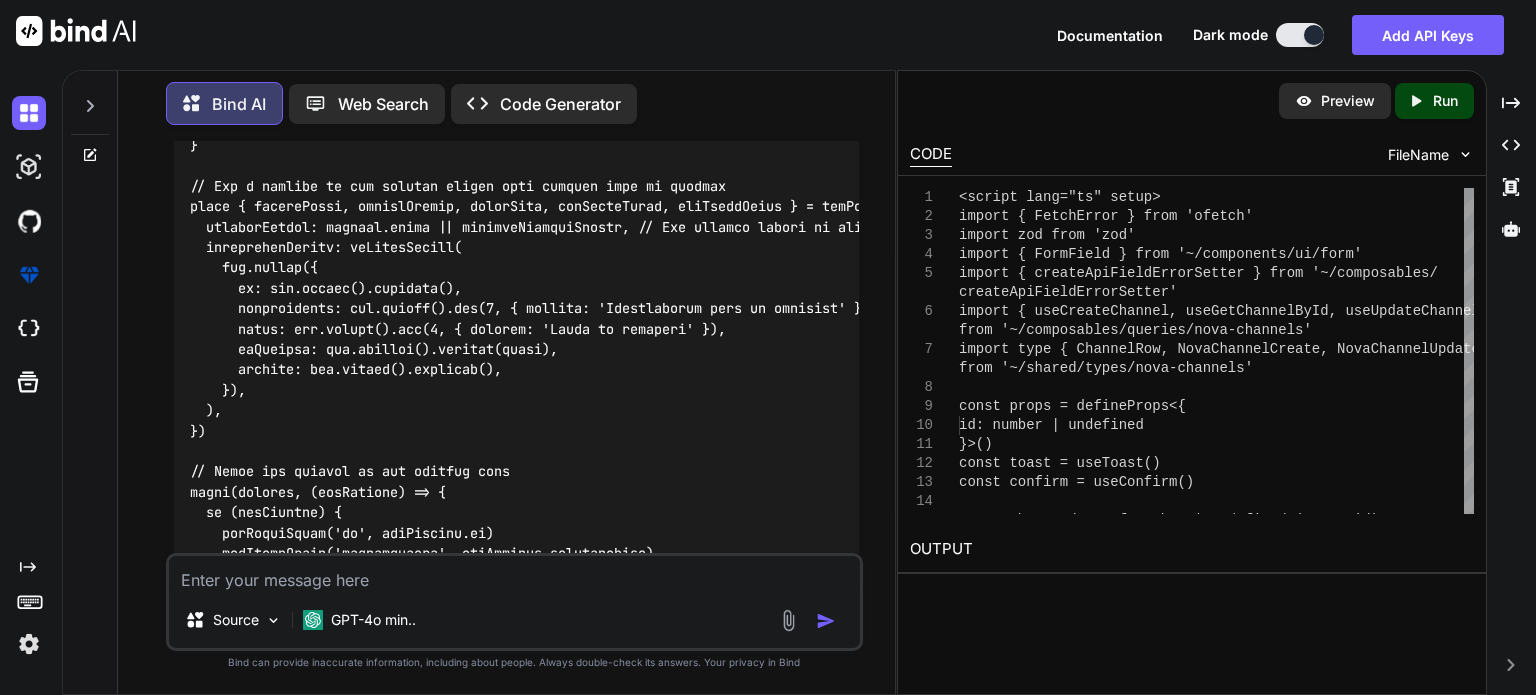 click at bounding box center (809, -530) 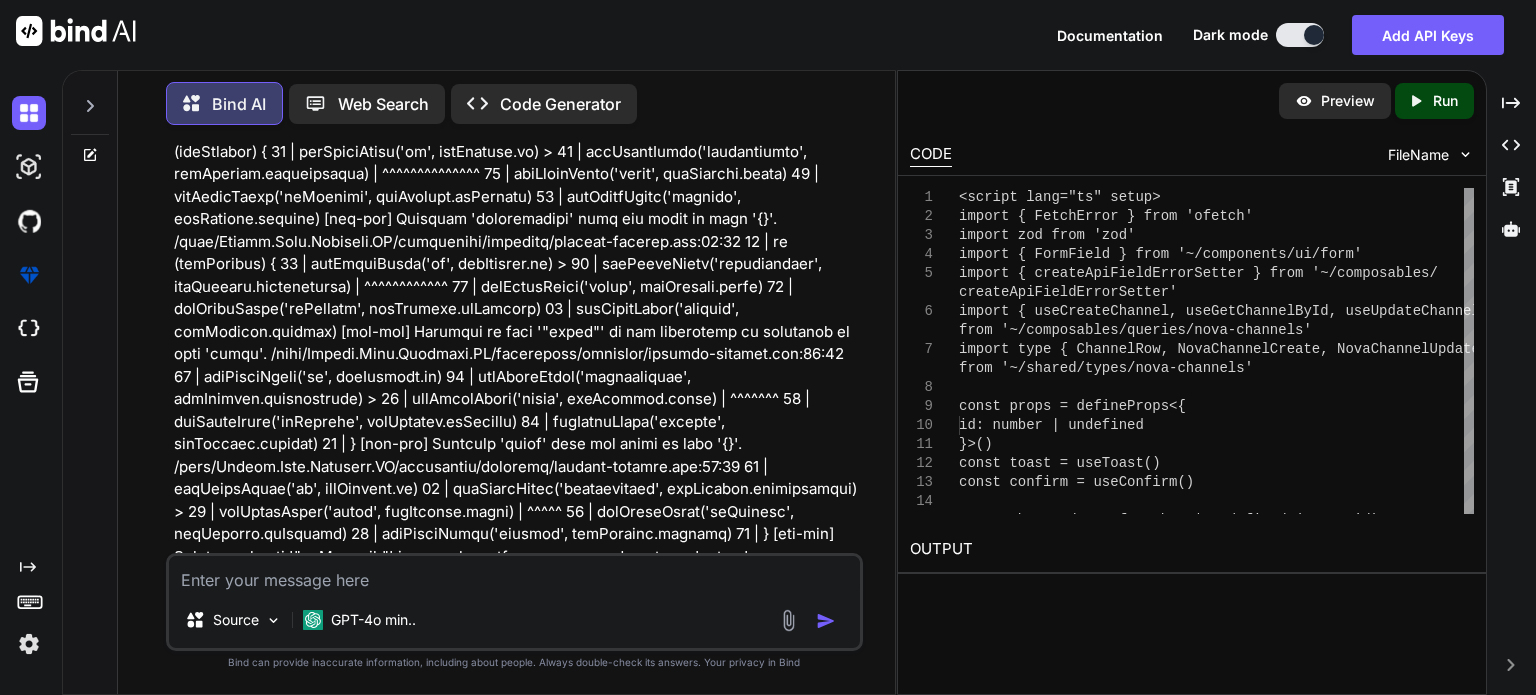scroll, scrollTop: 83456, scrollLeft: 0, axis: vertical 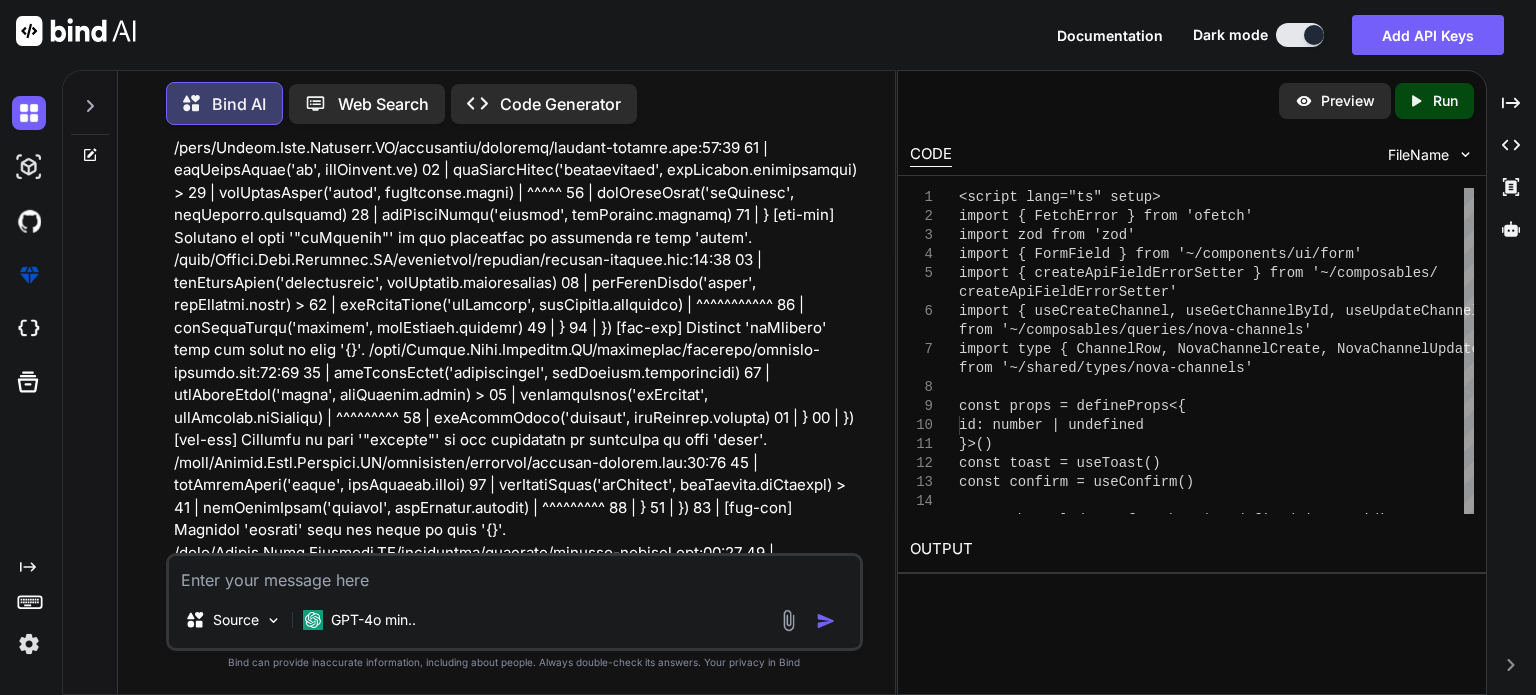 click at bounding box center (516, 260) 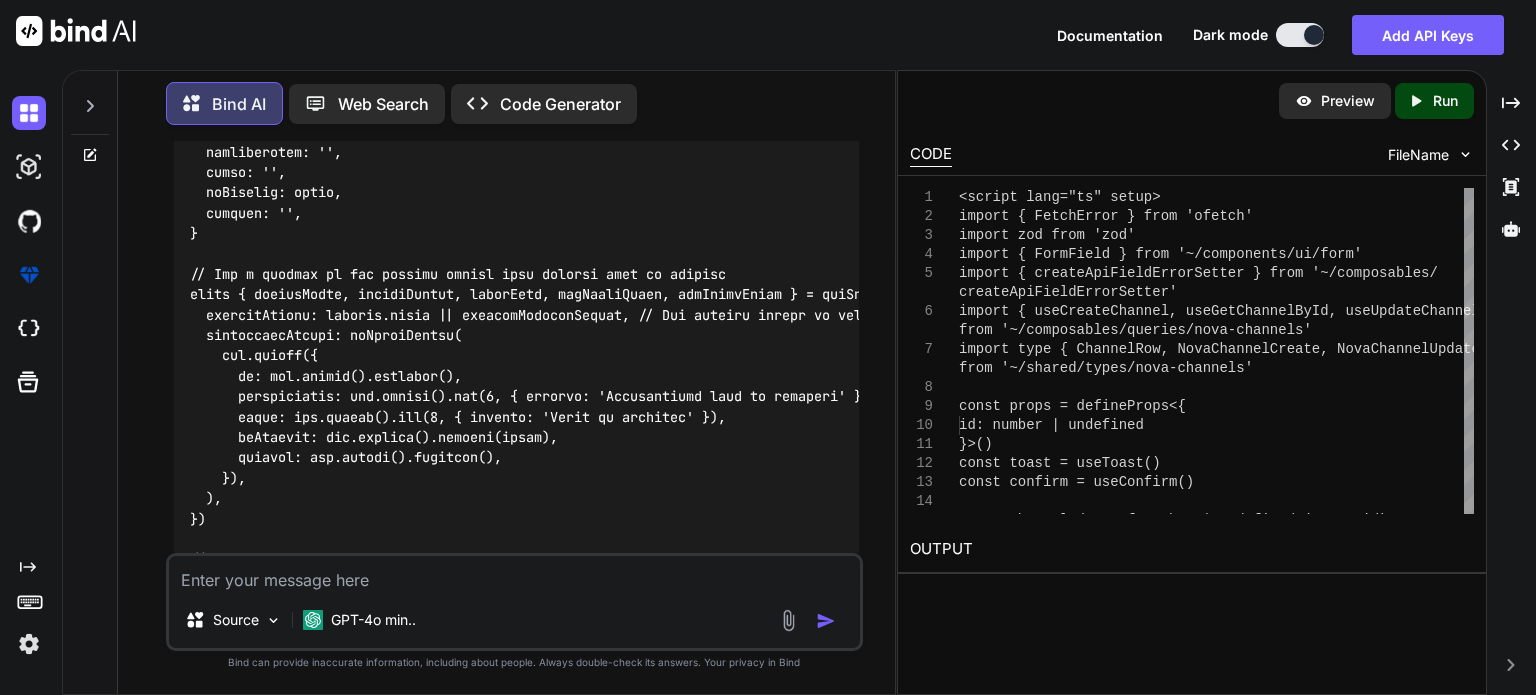 scroll, scrollTop: 85376, scrollLeft: 0, axis: vertical 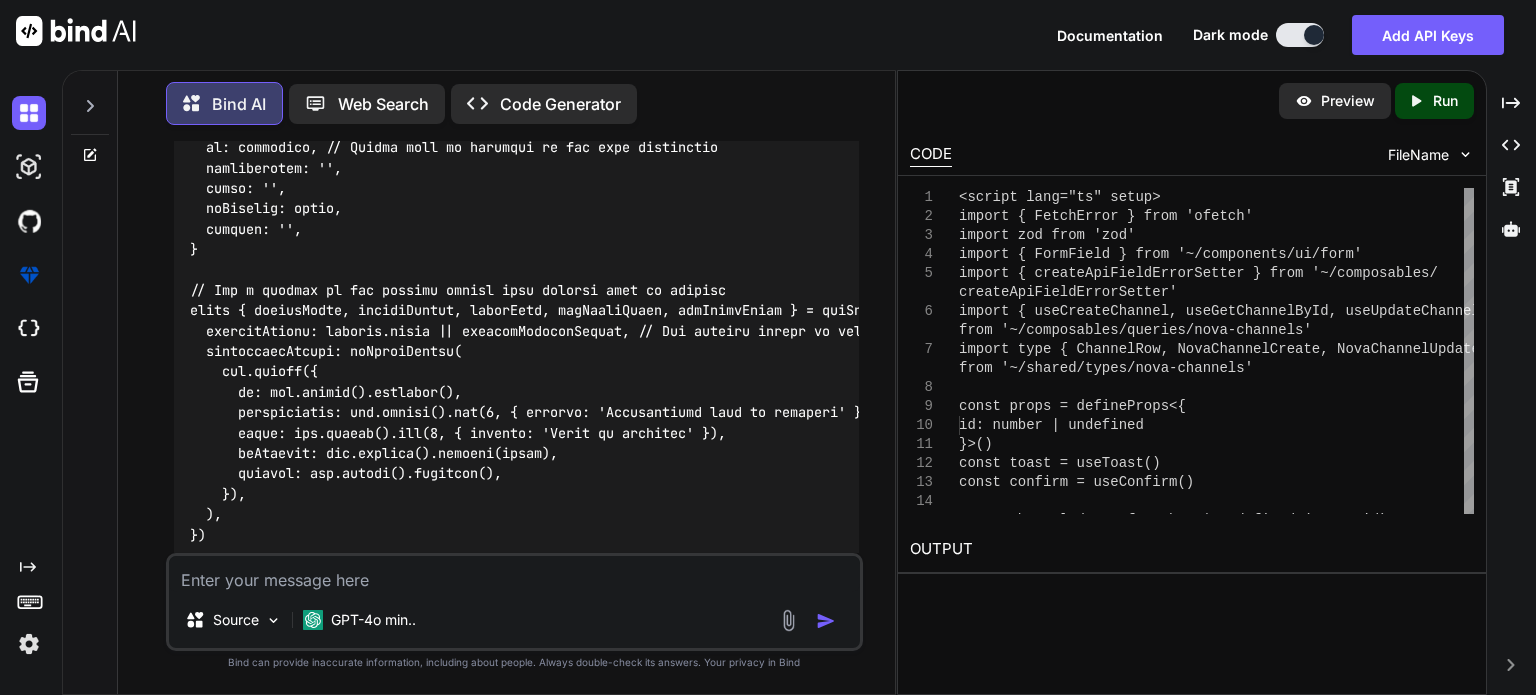 click at bounding box center (809, -426) 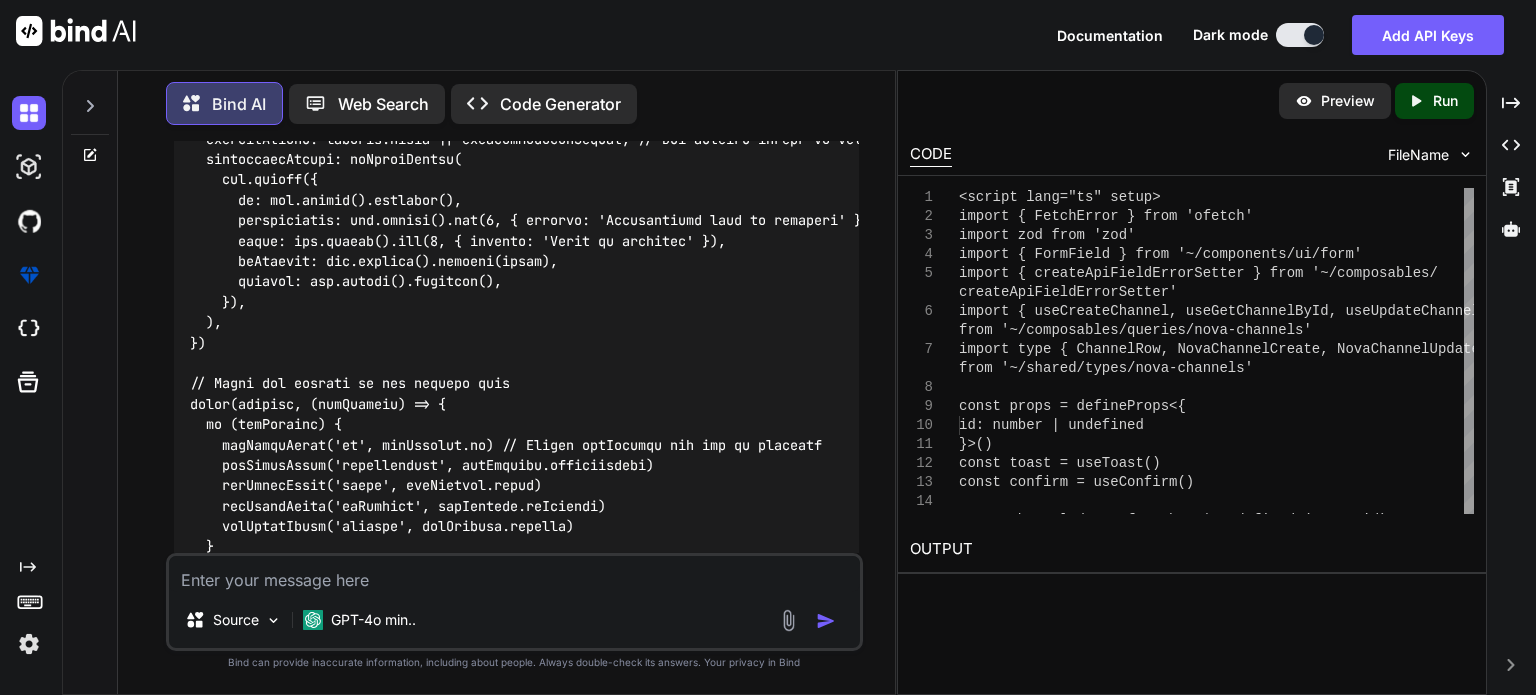 drag, startPoint x: 255, startPoint y: 578, endPoint x: 228, endPoint y: 550, distance: 38.8973 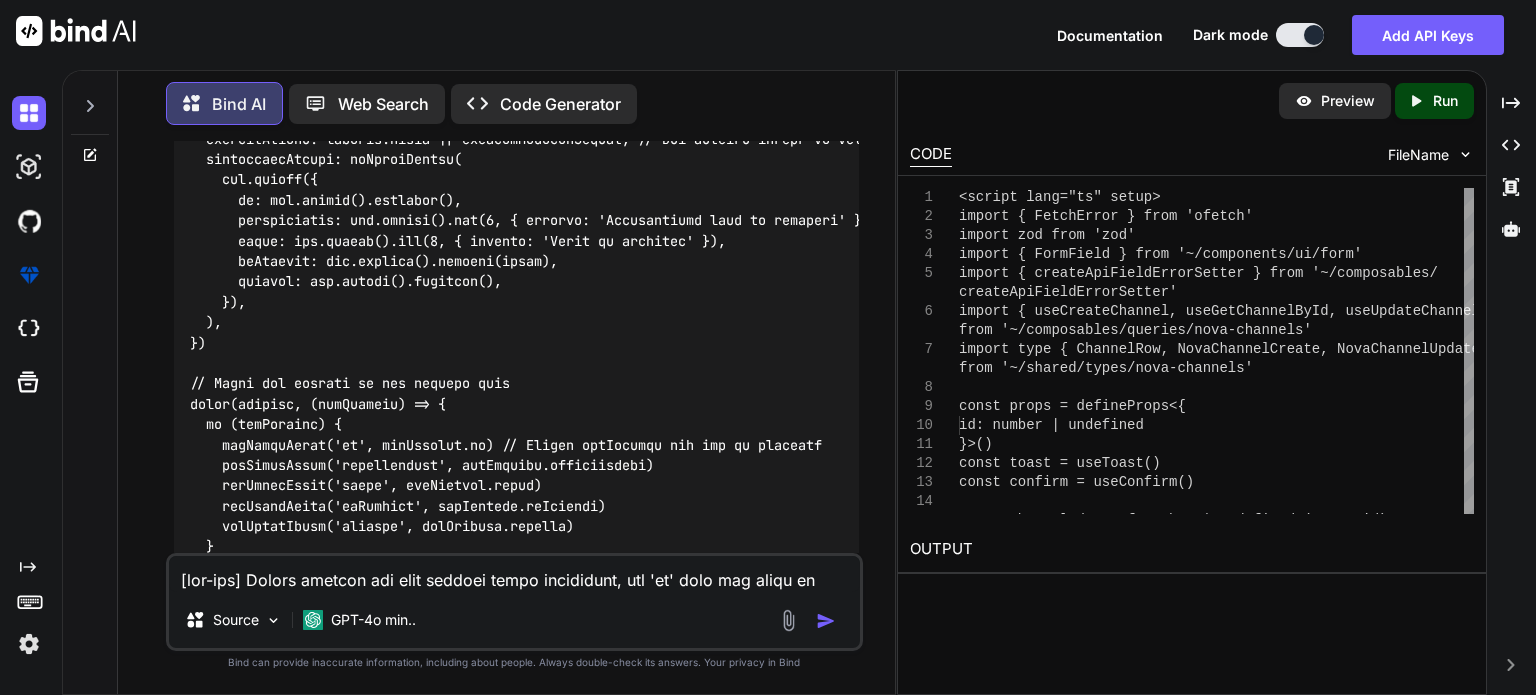 scroll, scrollTop: 3314, scrollLeft: 0, axis: vertical 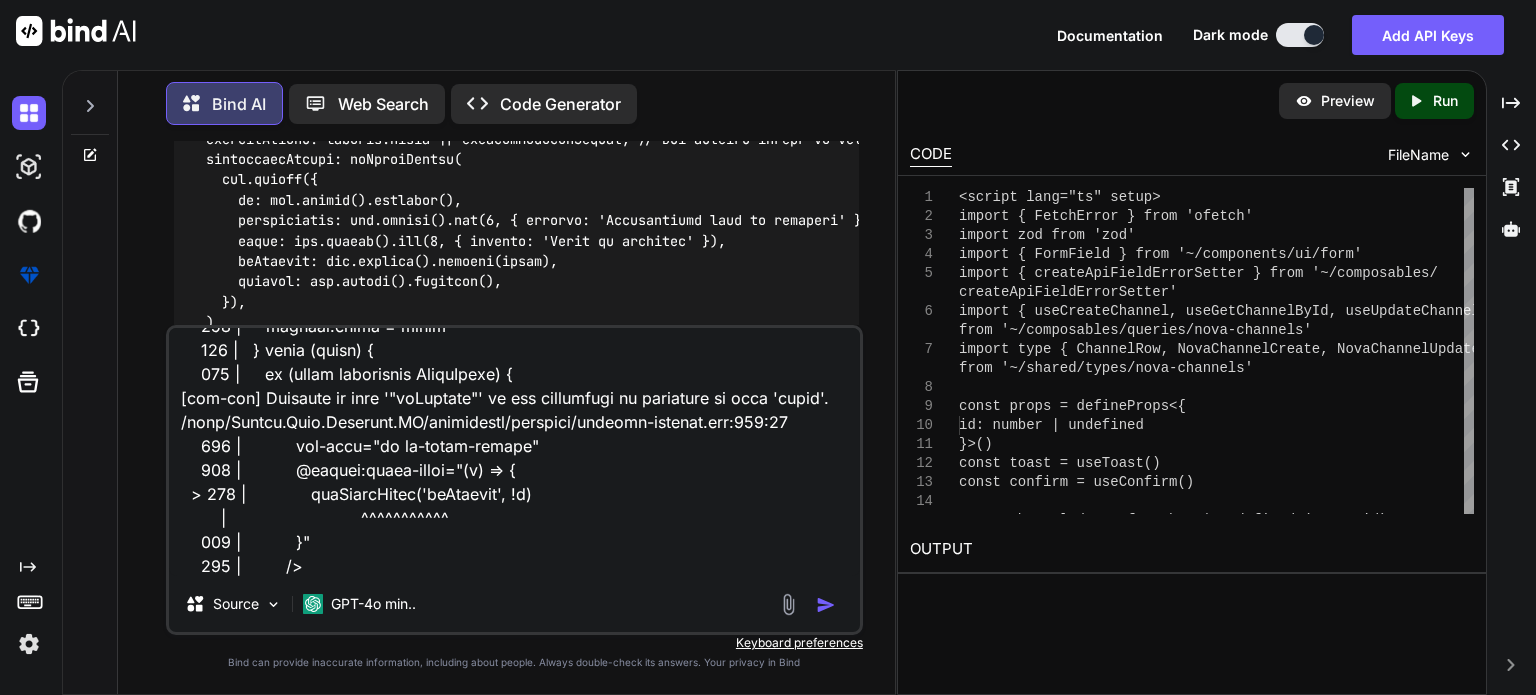 click at bounding box center [514, 452] 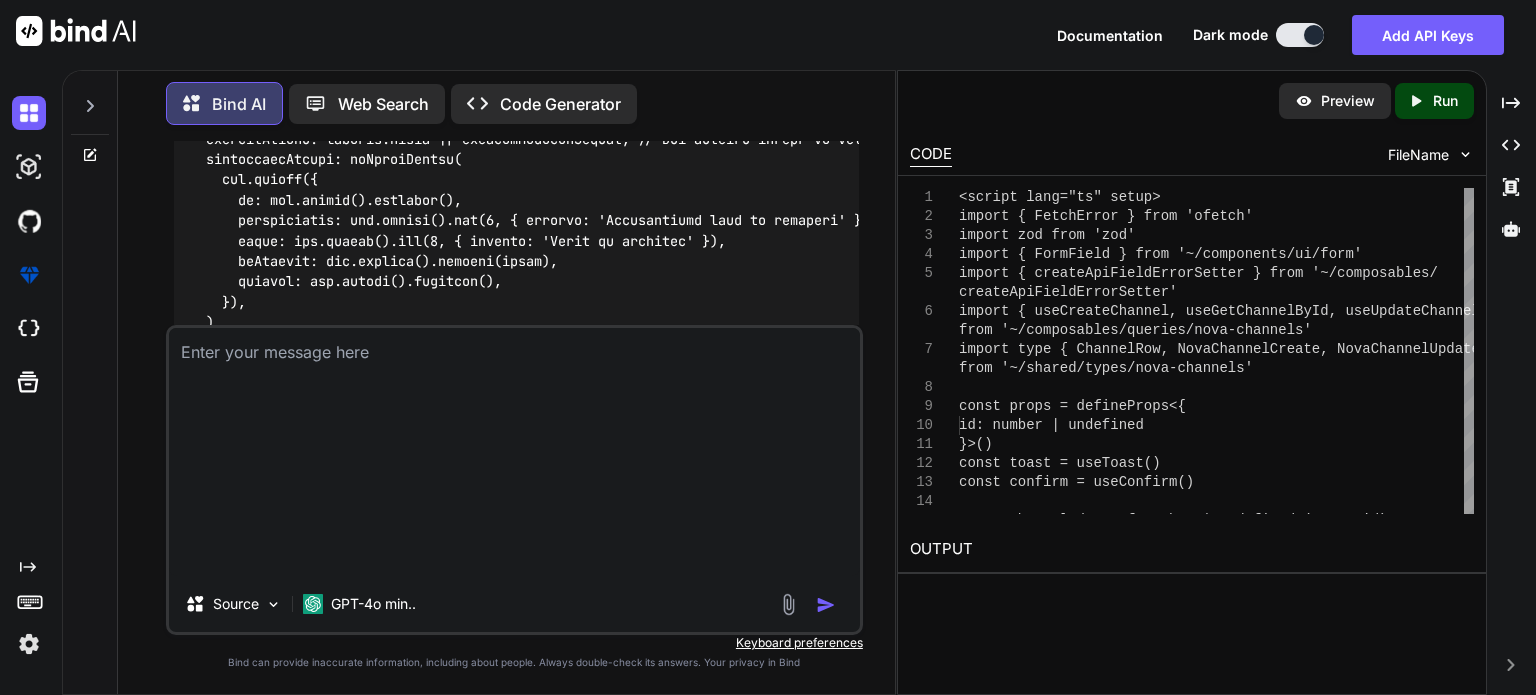 scroll, scrollTop: 0, scrollLeft: 0, axis: both 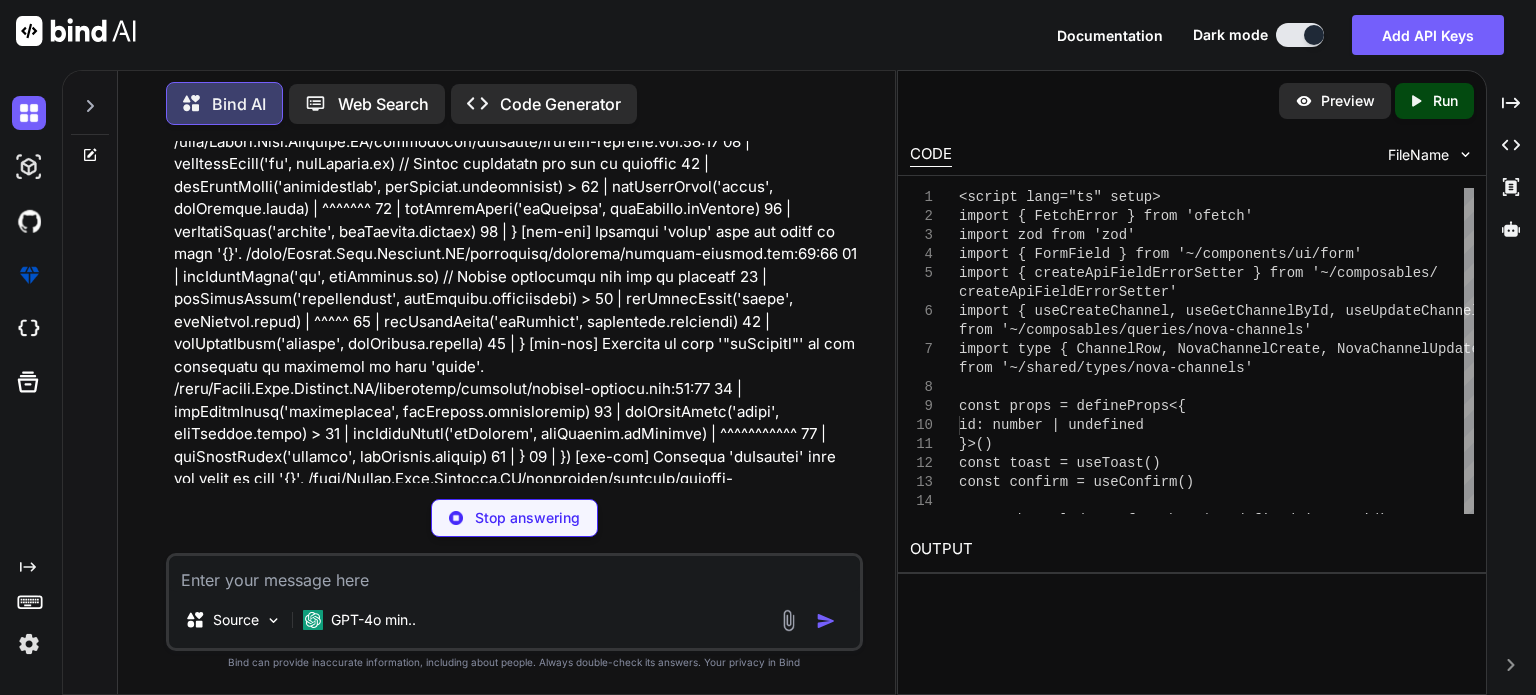 drag, startPoint x: 541, startPoint y: 388, endPoint x: 483, endPoint y: 518, distance: 142.35168 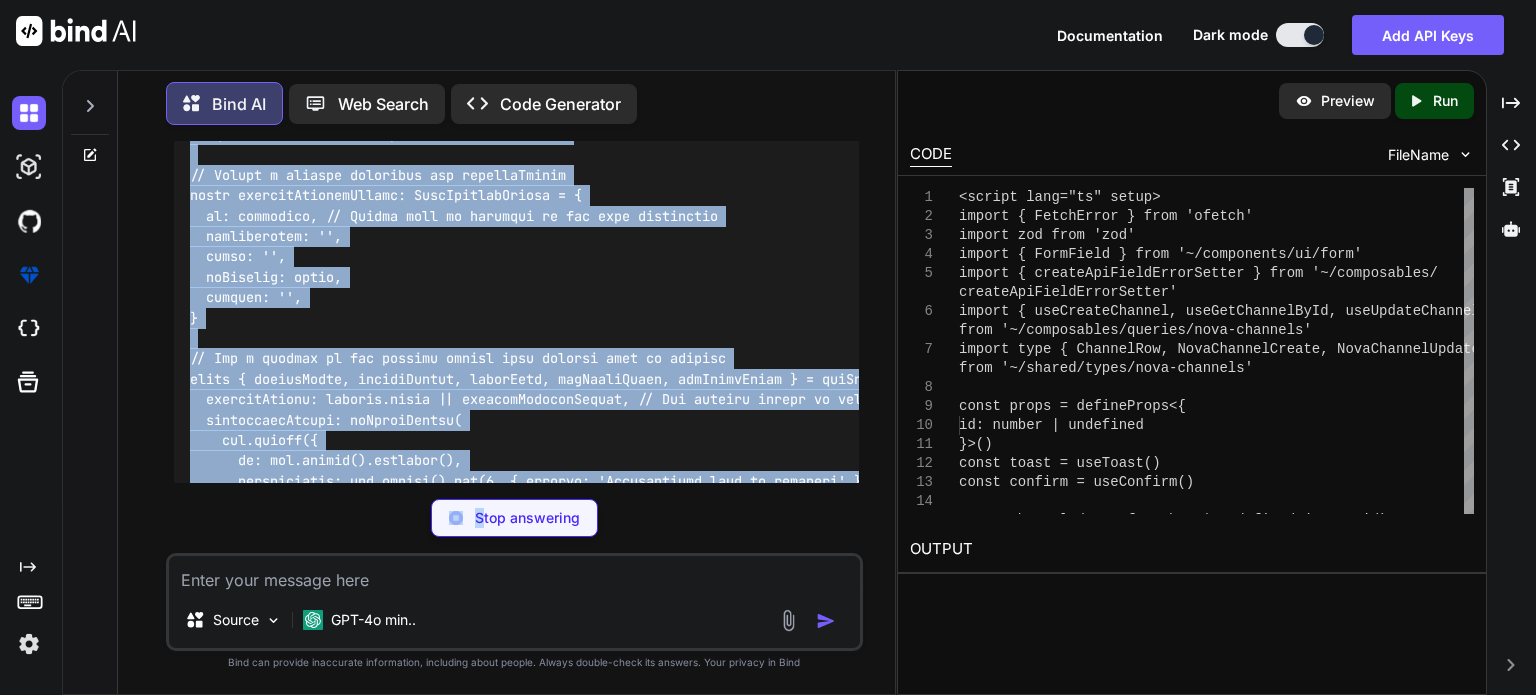 scroll, scrollTop: 92922, scrollLeft: 0, axis: vertical 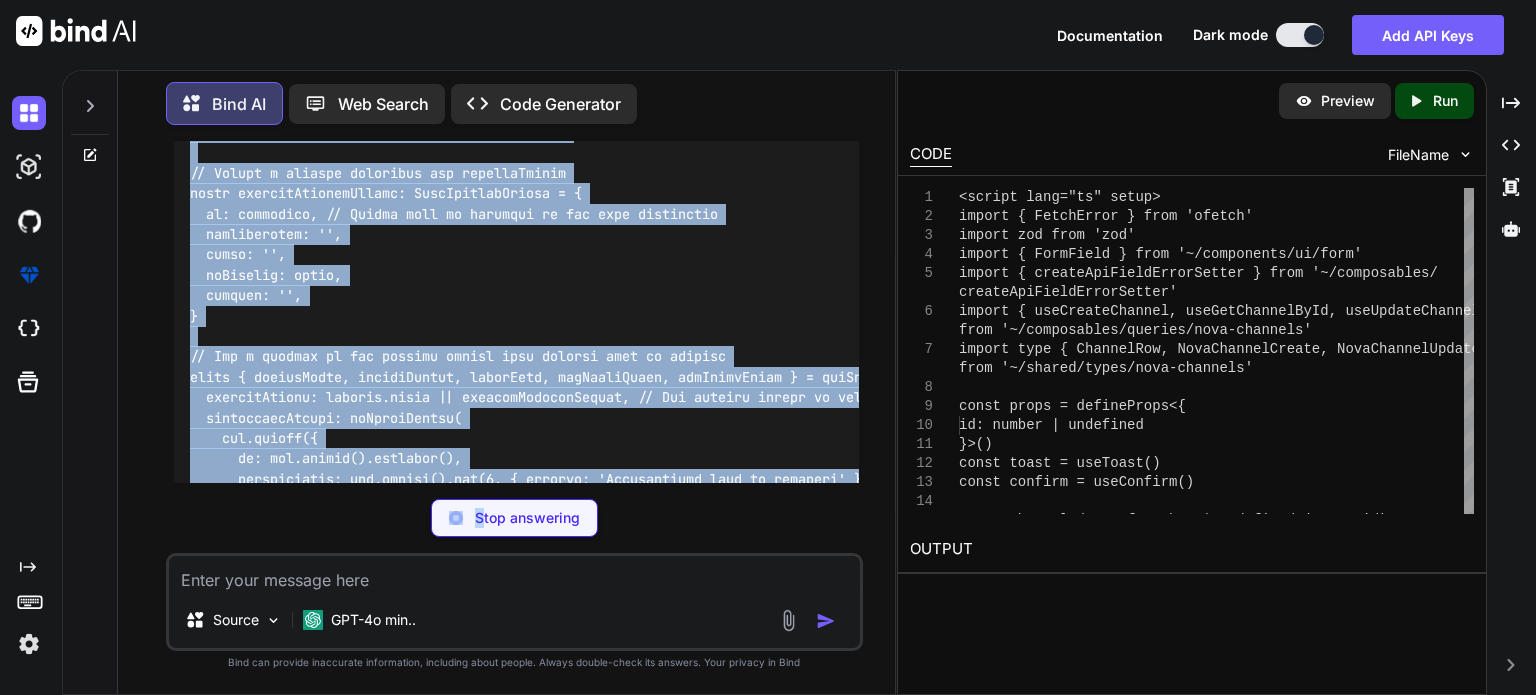 click on "Using  setFieldValue : Ensure that the properties you're trying to set with  setFieldValue  are defined in the form's initial values and match the expected type." at bounding box center [532, -472] 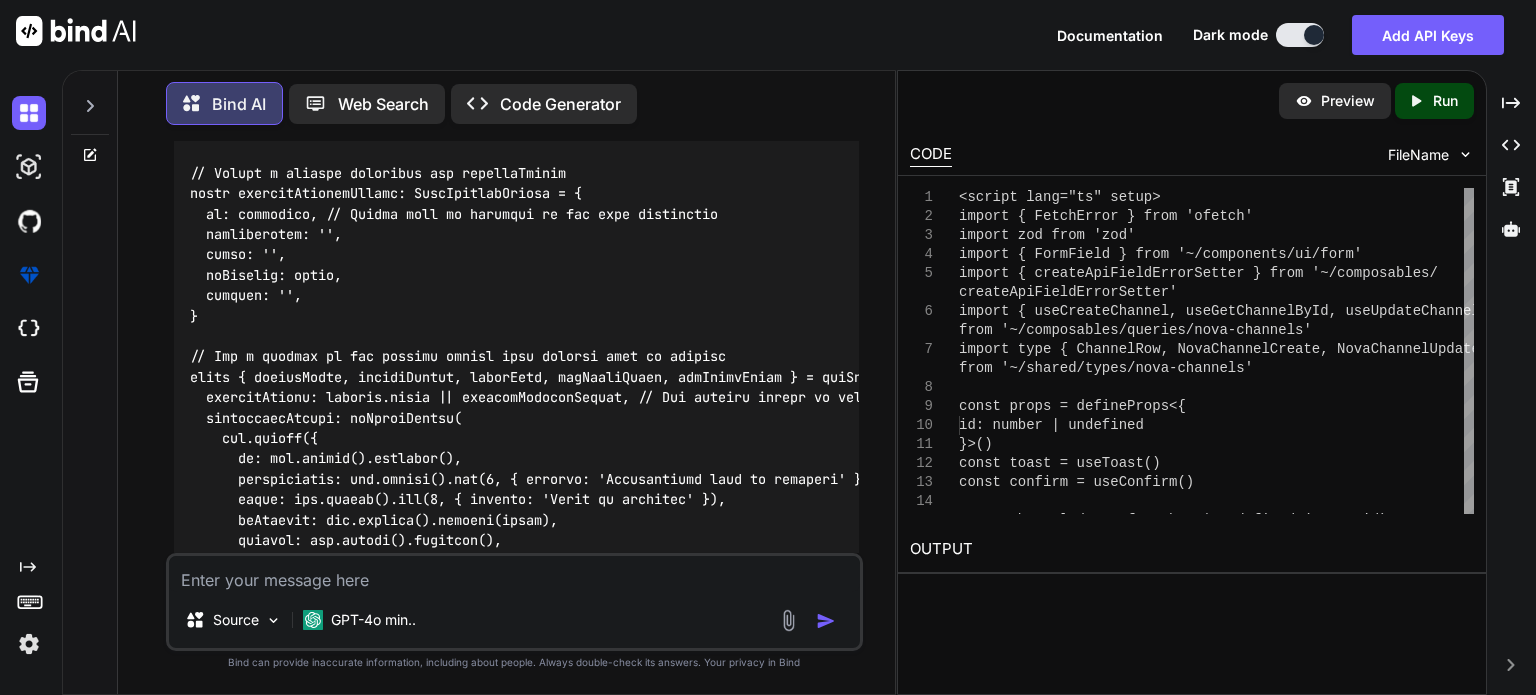 click at bounding box center [809, -359] 